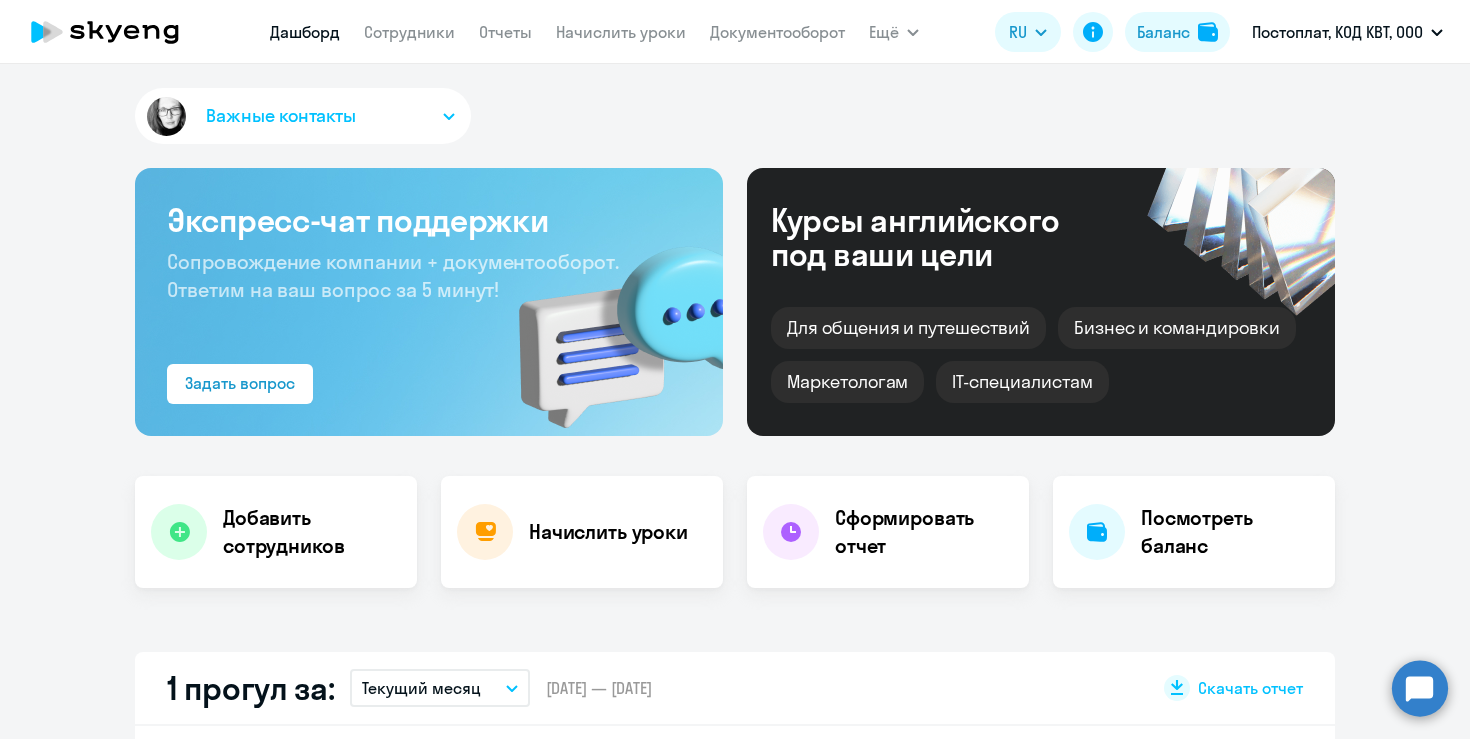 scroll, scrollTop: 0, scrollLeft: 0, axis: both 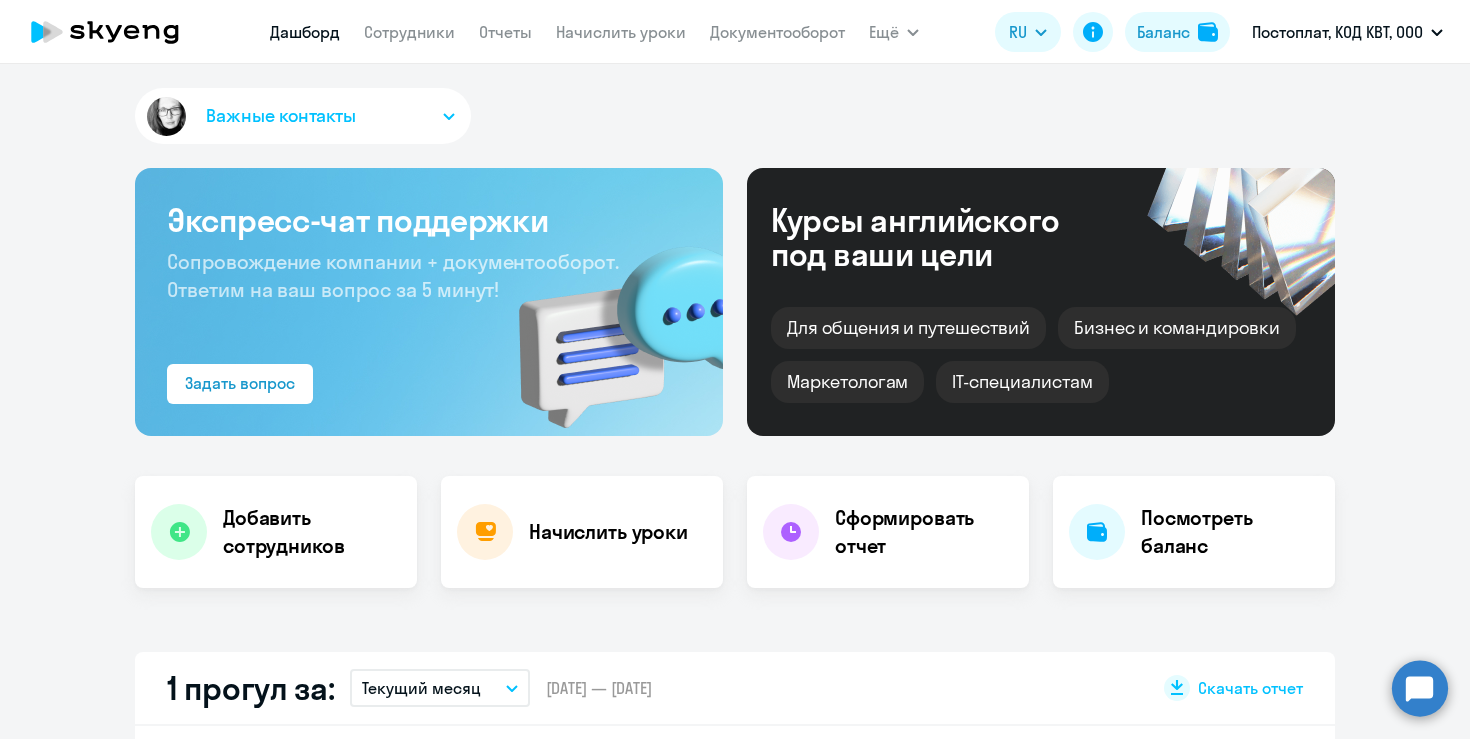 select on "30" 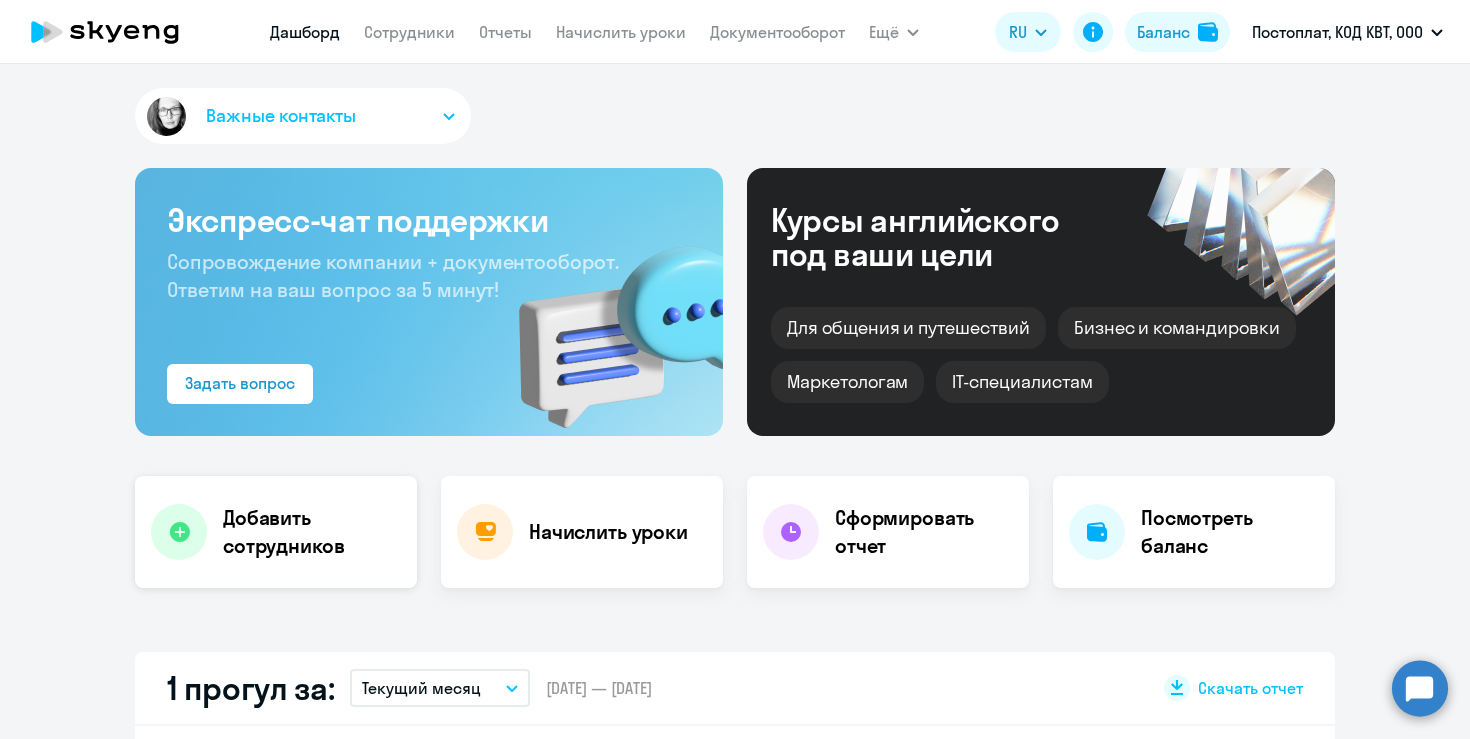 click on "Добавить сотрудников" 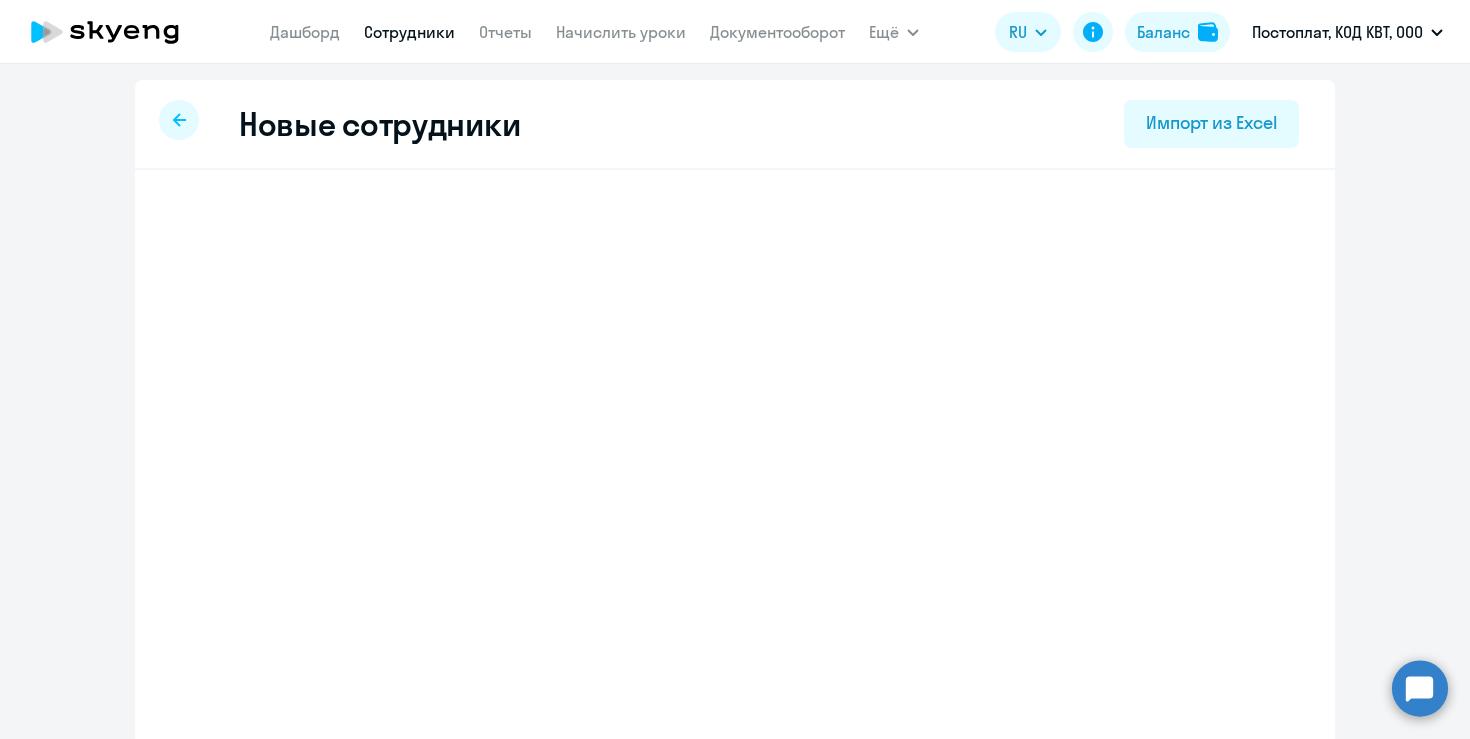 select on "english_adult_not_native_speaker" 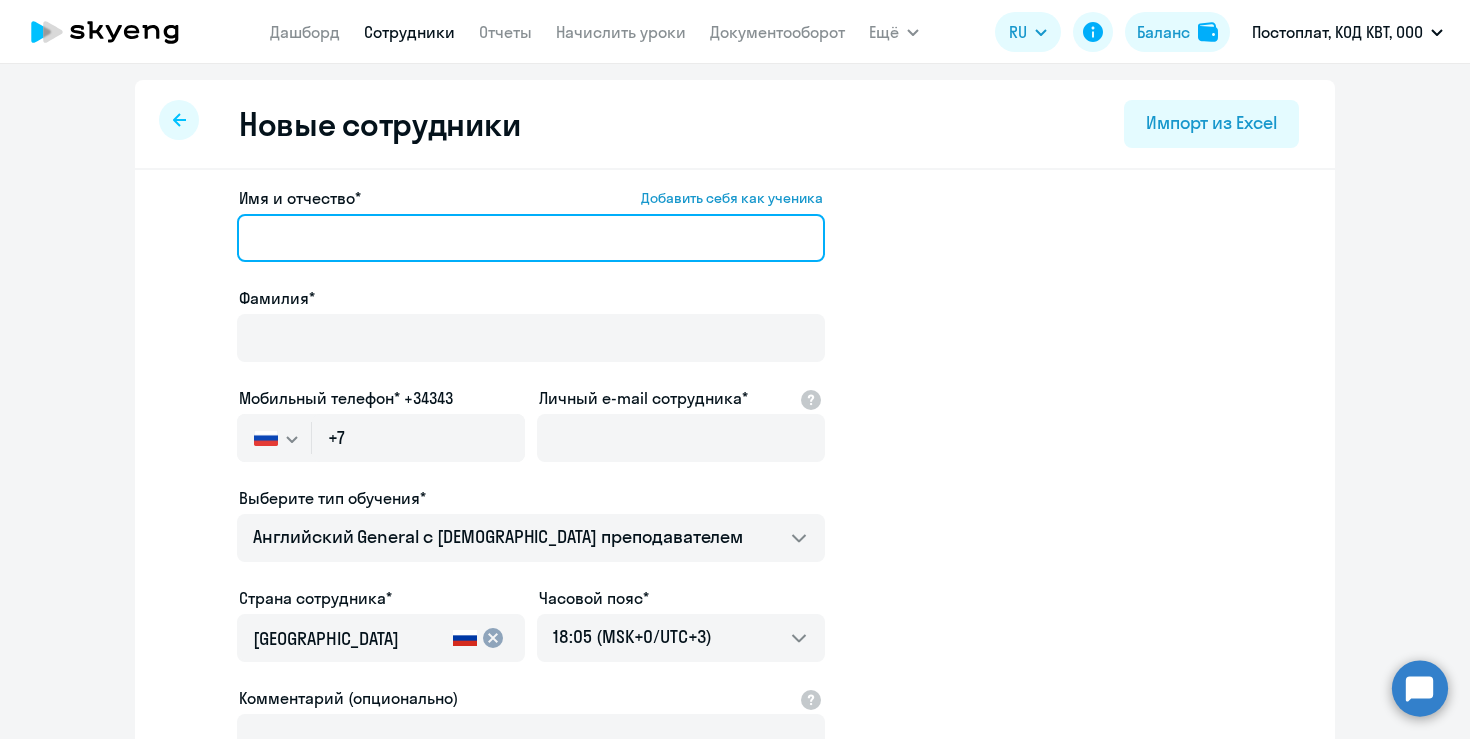 click on "Имя и отчество*  Добавить себя как ученика" at bounding box center (531, 238) 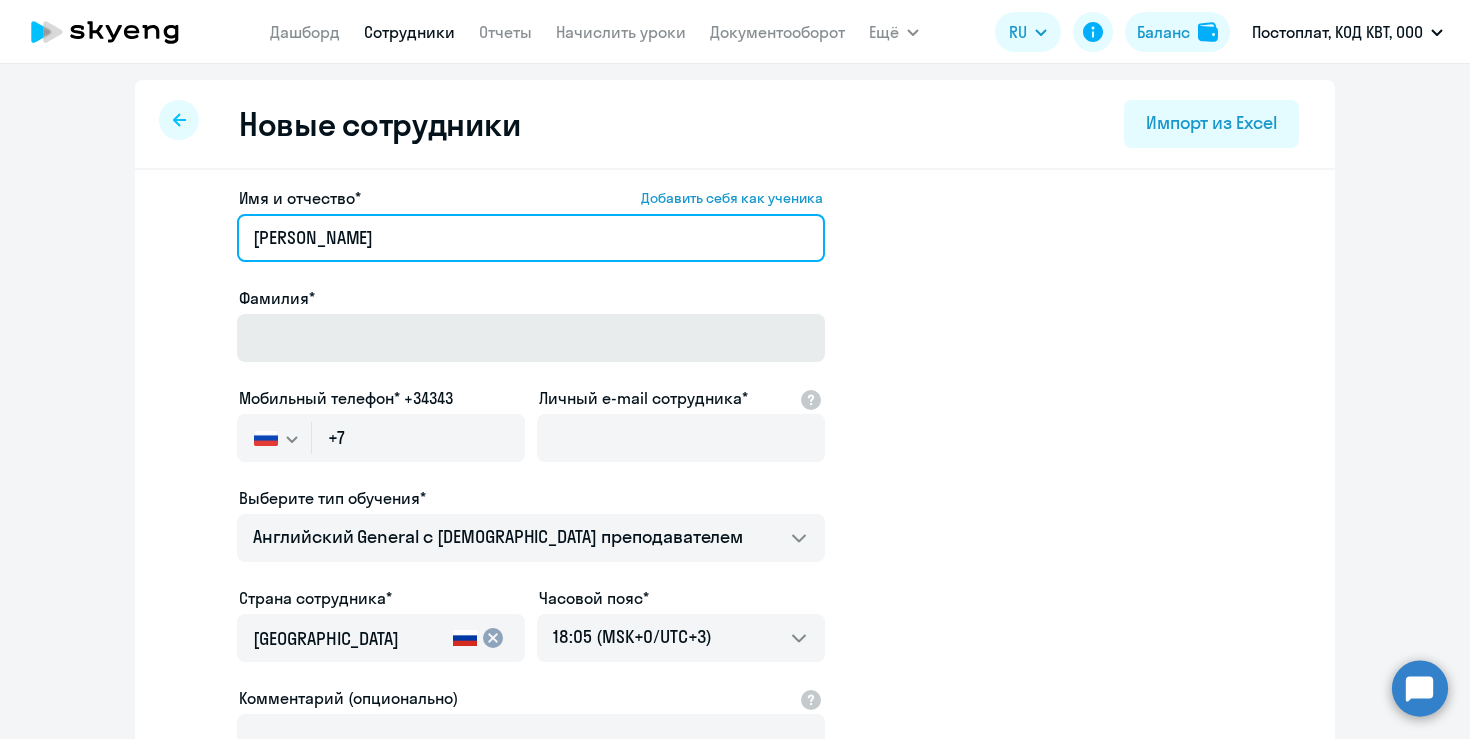 type on "[PERSON_NAME]" 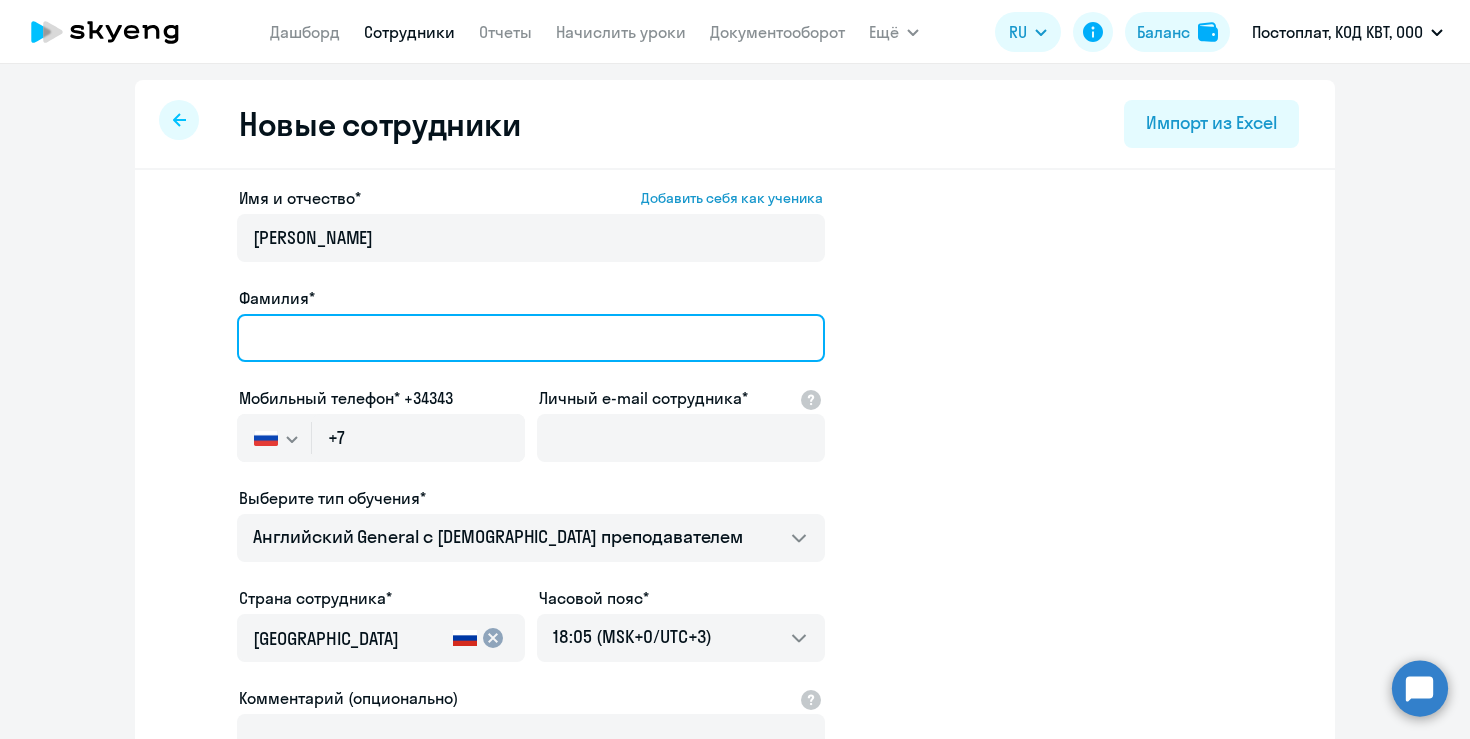 click on "Фамилия*" at bounding box center (531, 338) 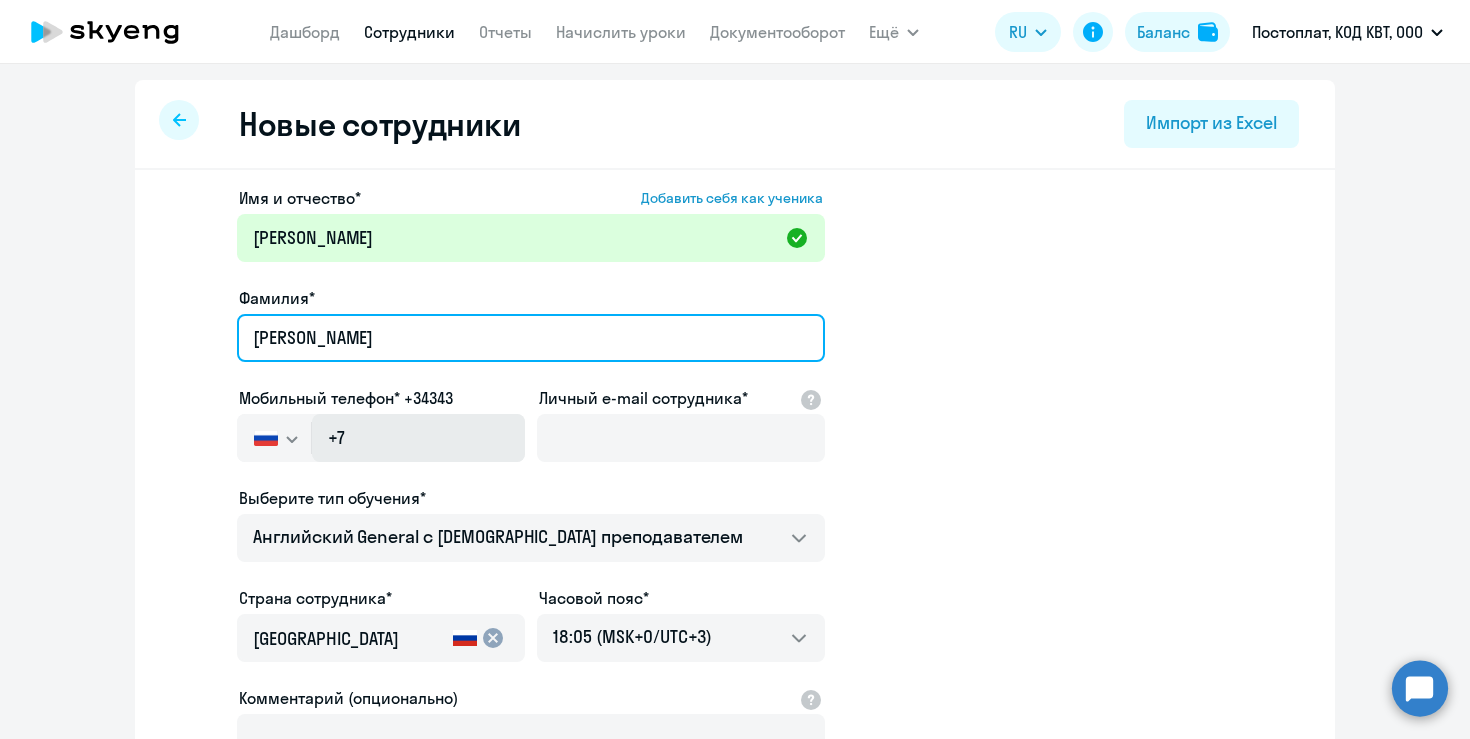 type on "[PERSON_NAME]" 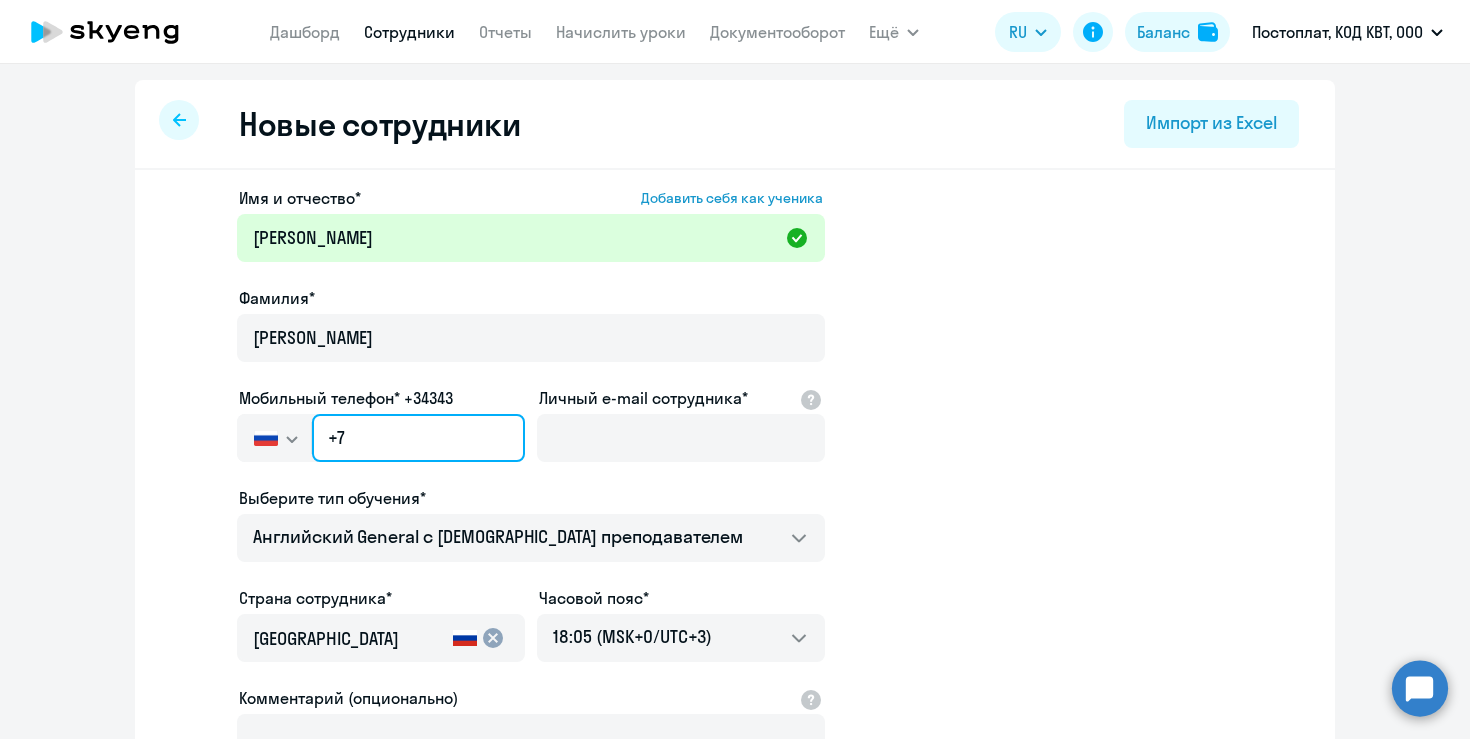 click on "+7" 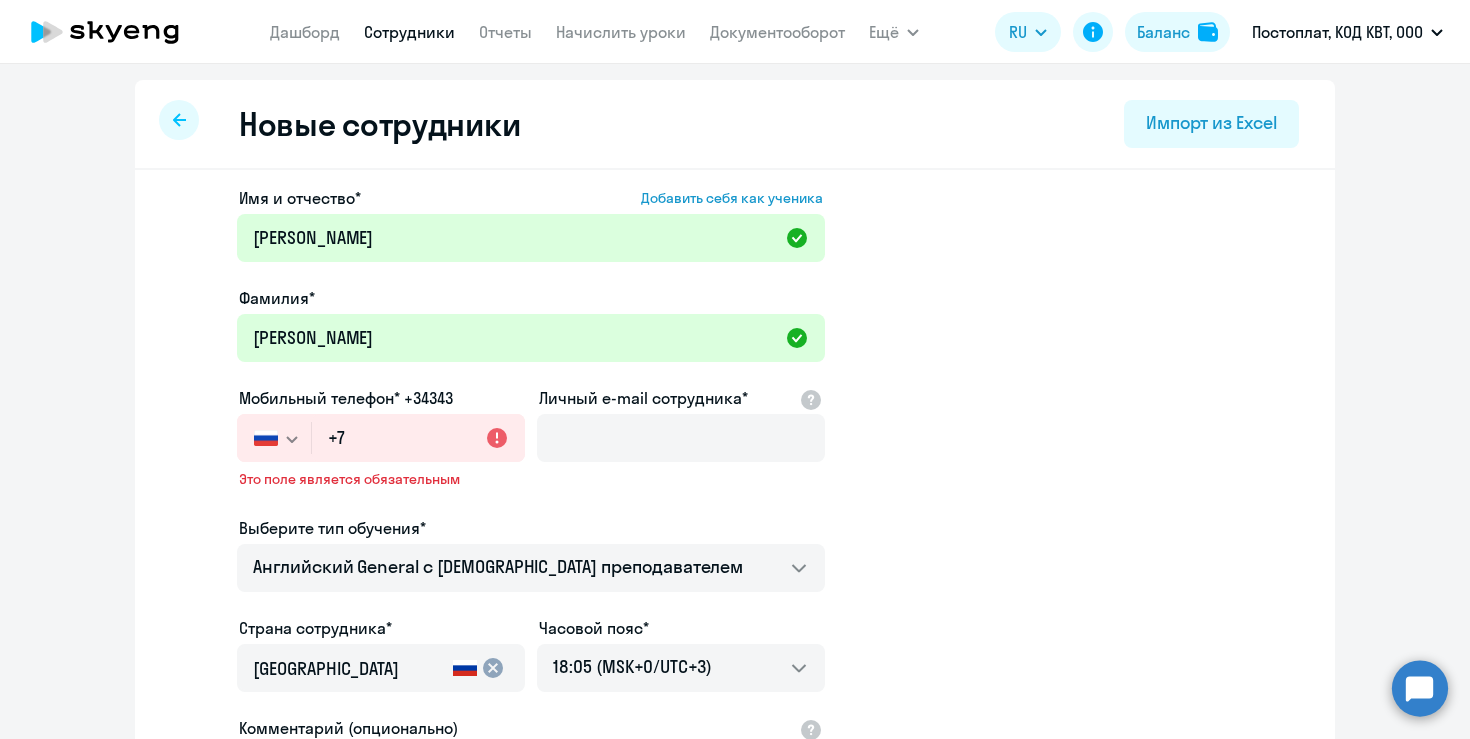 click 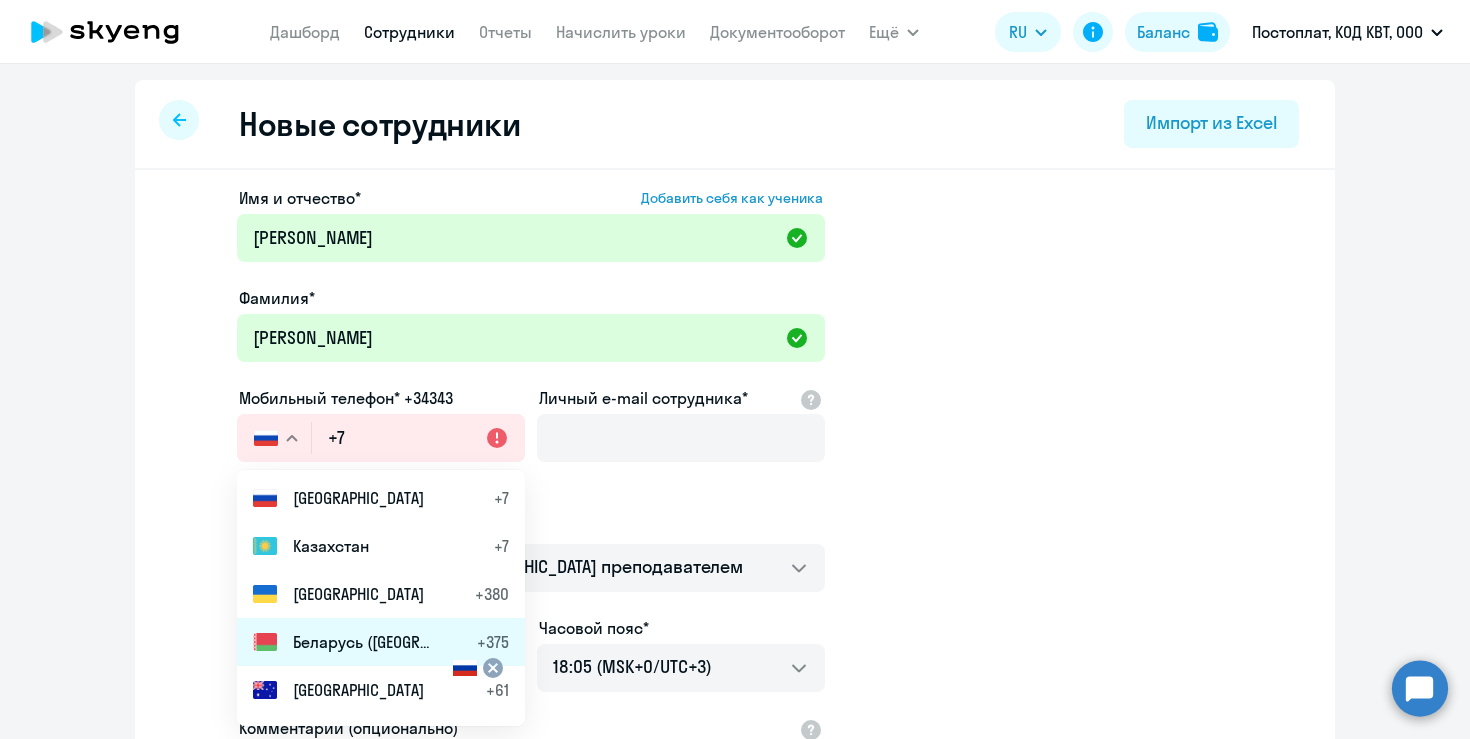 click on "Беларусь ([GEOGRAPHIC_DATA])" 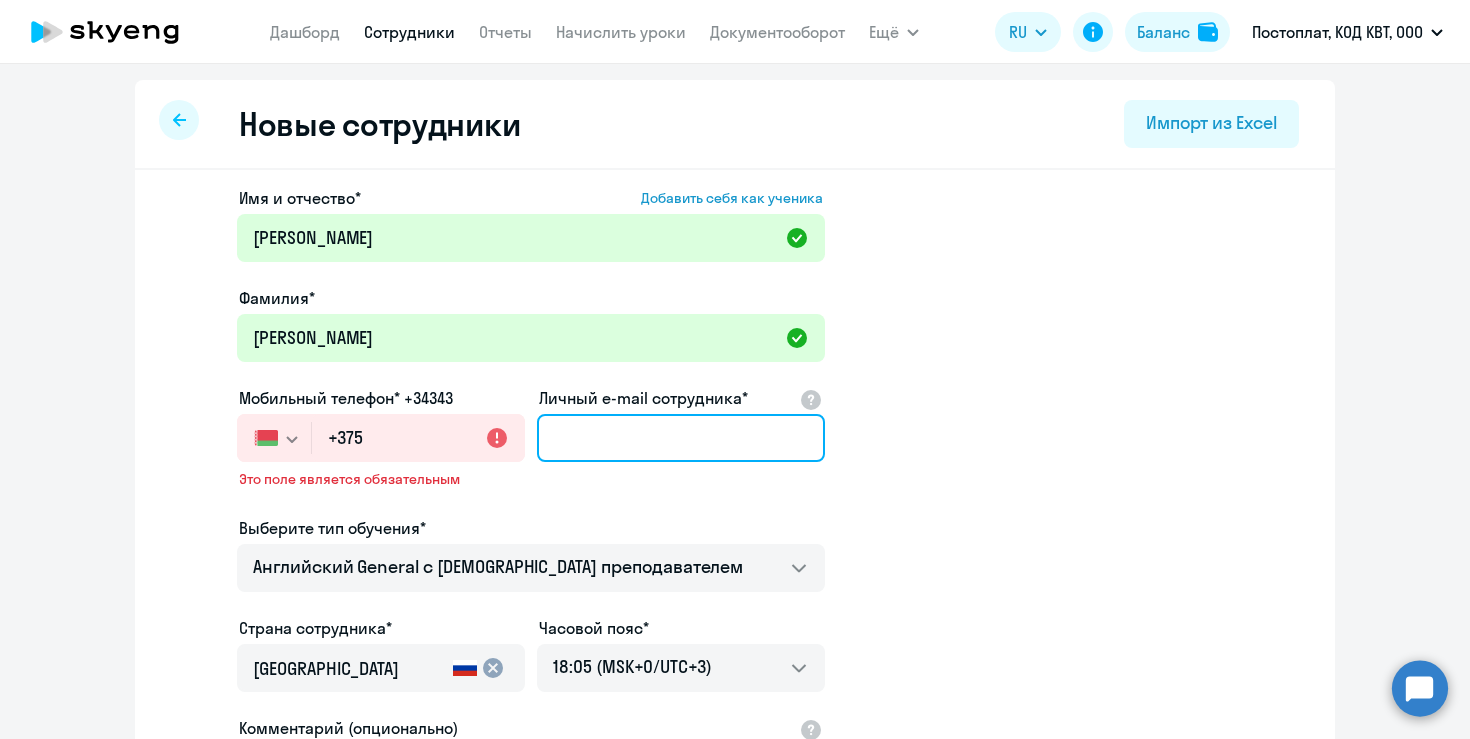 click on "Личный e-mail сотрудника*" at bounding box center (681, 438) 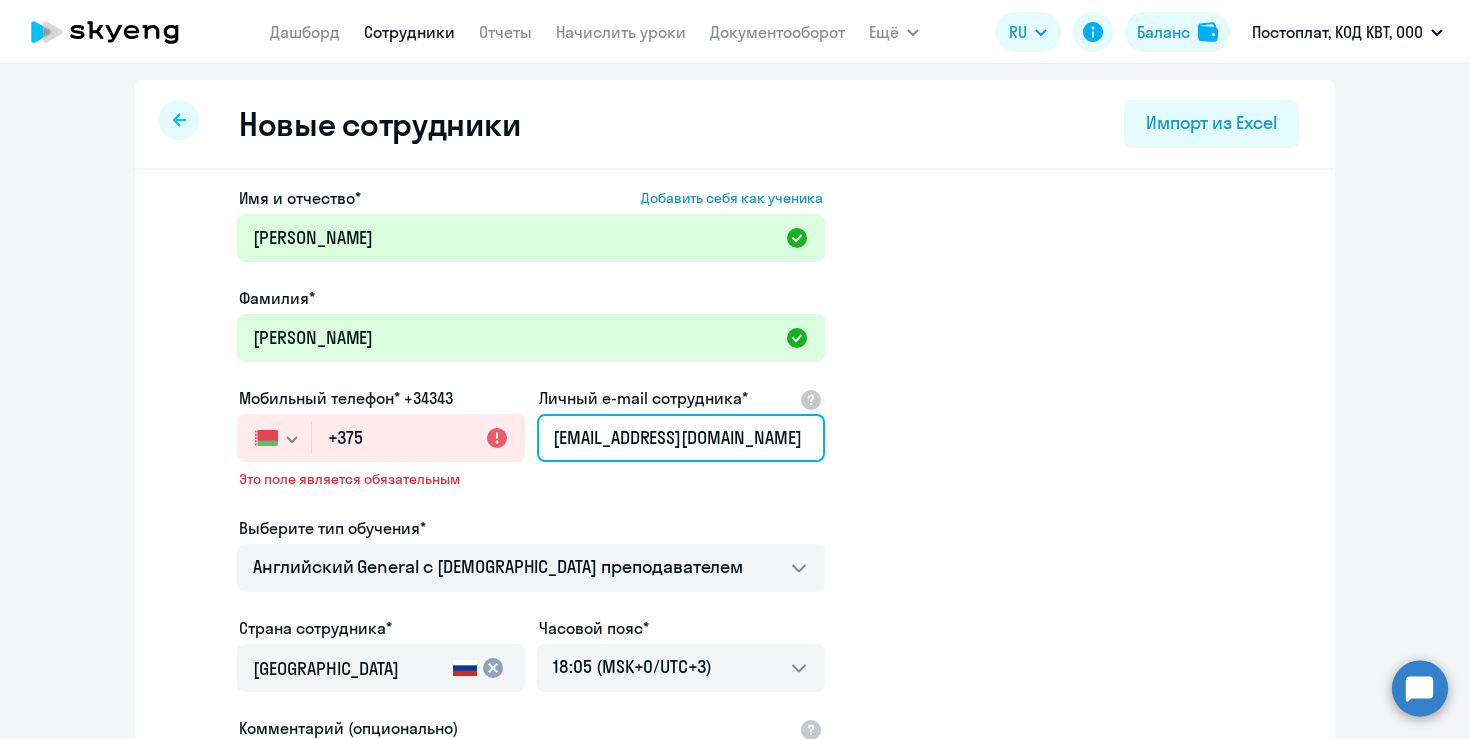 scroll, scrollTop: 0, scrollLeft: 11, axis: horizontal 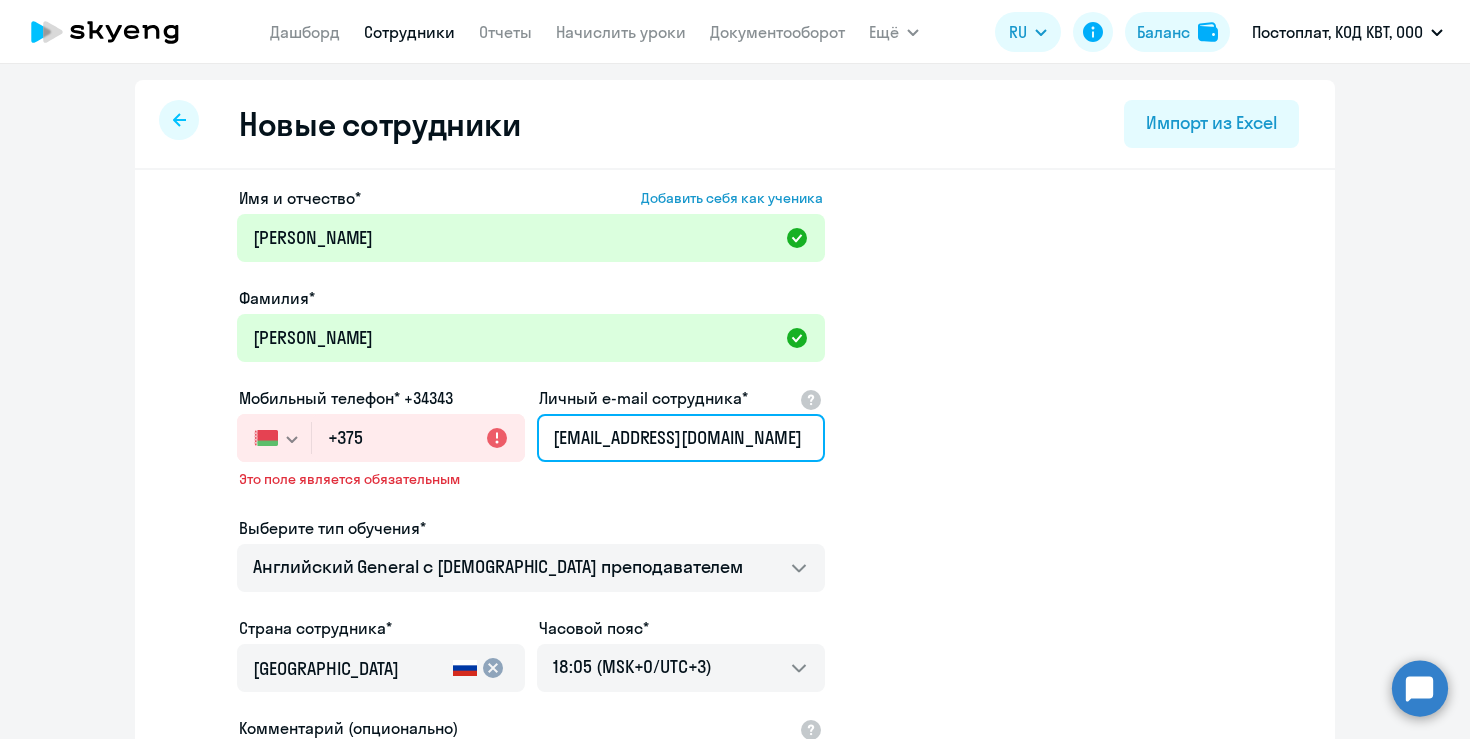 type on "[EMAIL_ADDRESS][DOMAIN_NAME]" 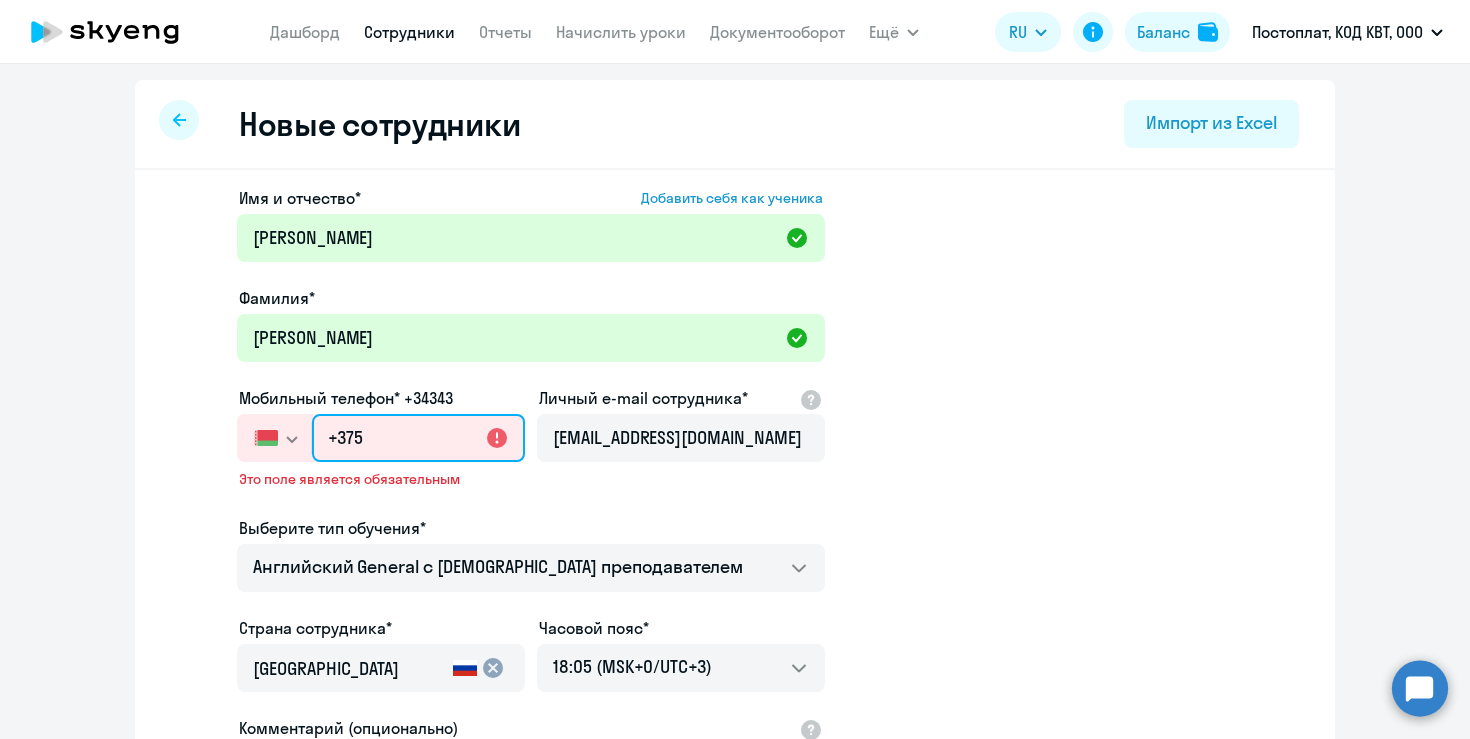 scroll, scrollTop: 0, scrollLeft: 0, axis: both 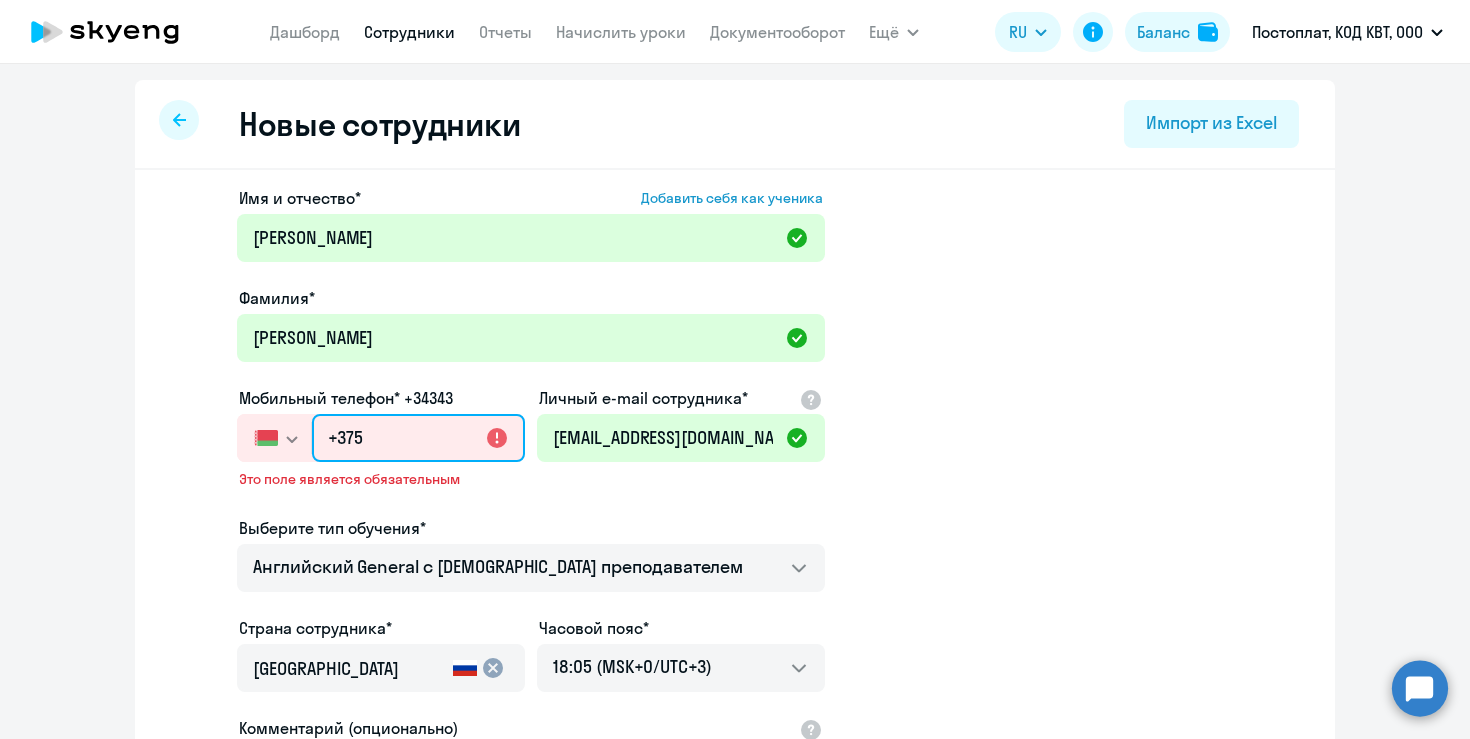 click on "+375" 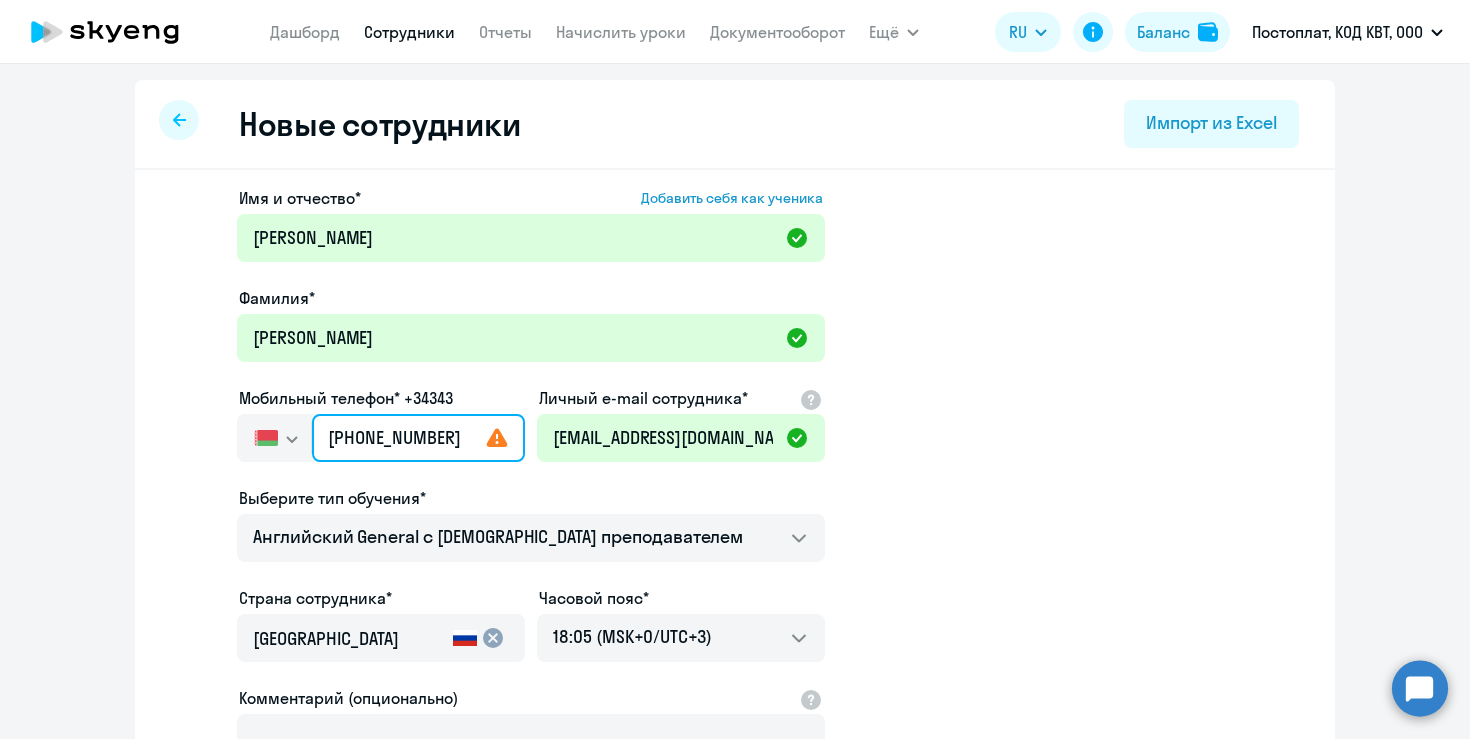 scroll, scrollTop: 0, scrollLeft: 5, axis: horizontal 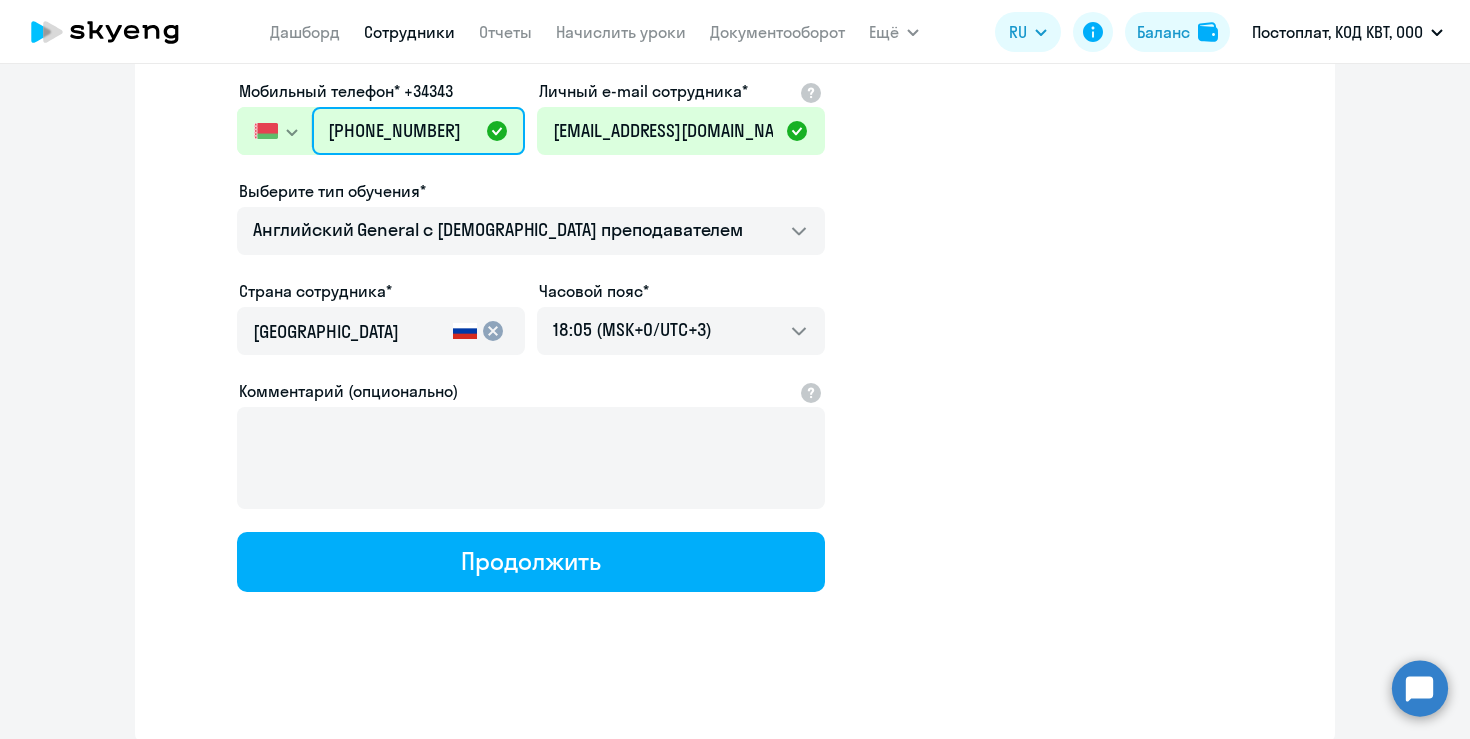 type on "[PHONE_NUMBER]" 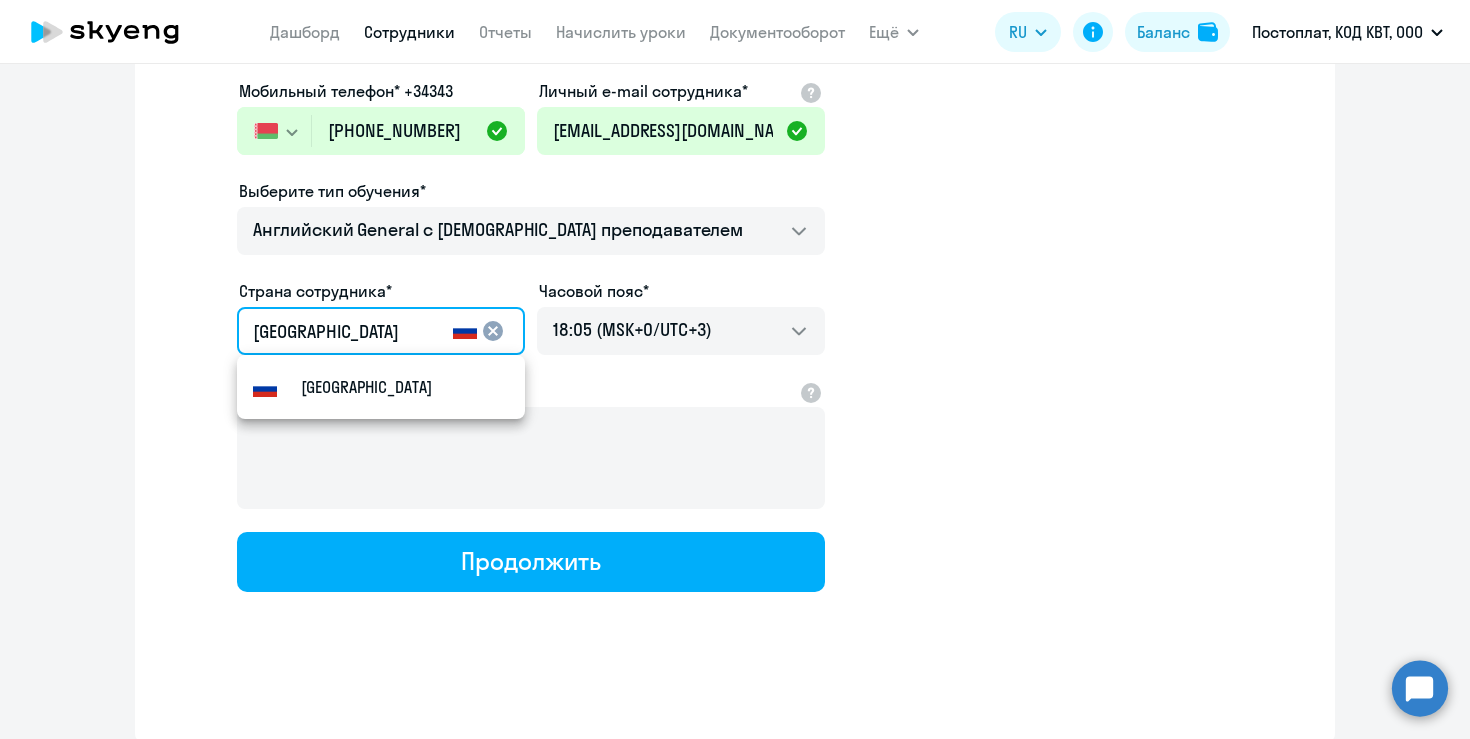scroll, scrollTop: 0, scrollLeft: 0, axis: both 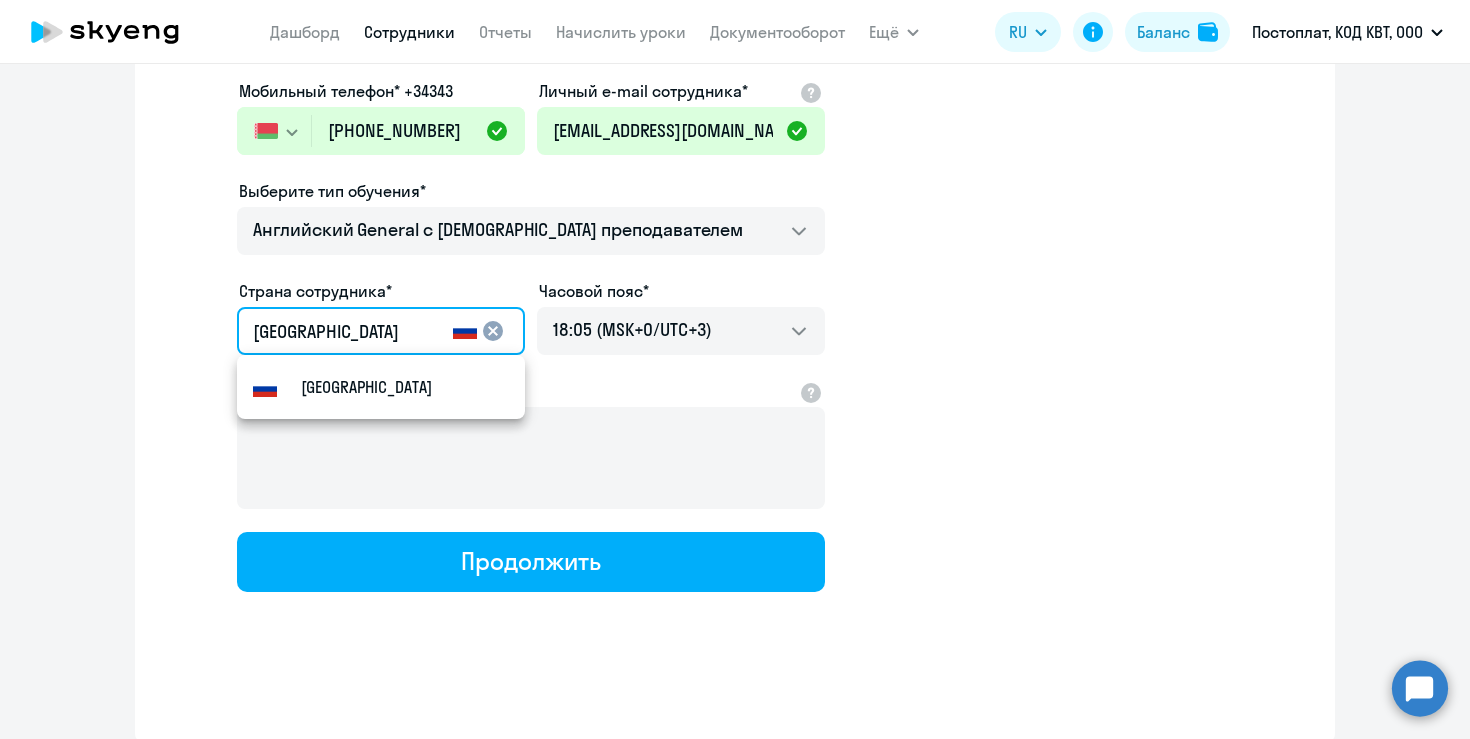 click on "[GEOGRAPHIC_DATA]" at bounding box center (349, 332) 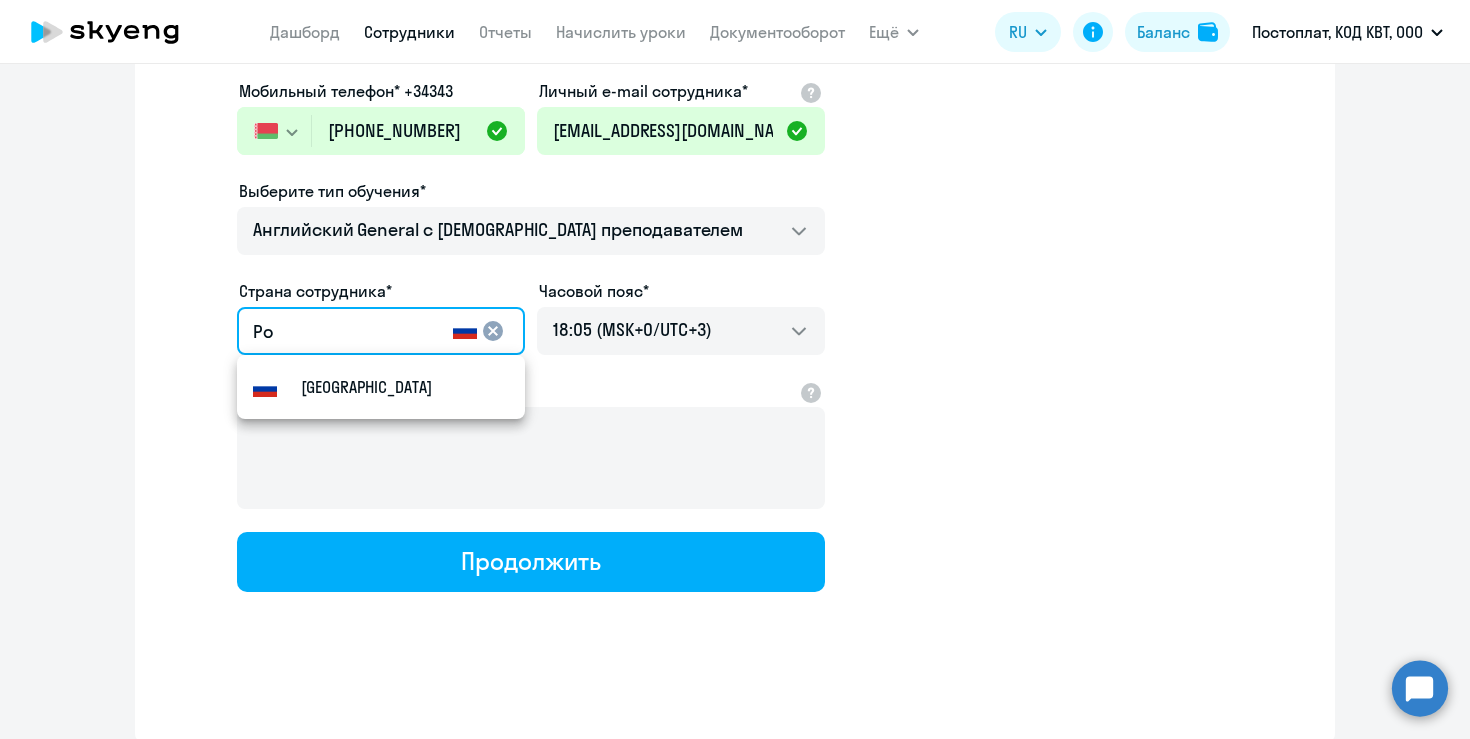 type on "Р" 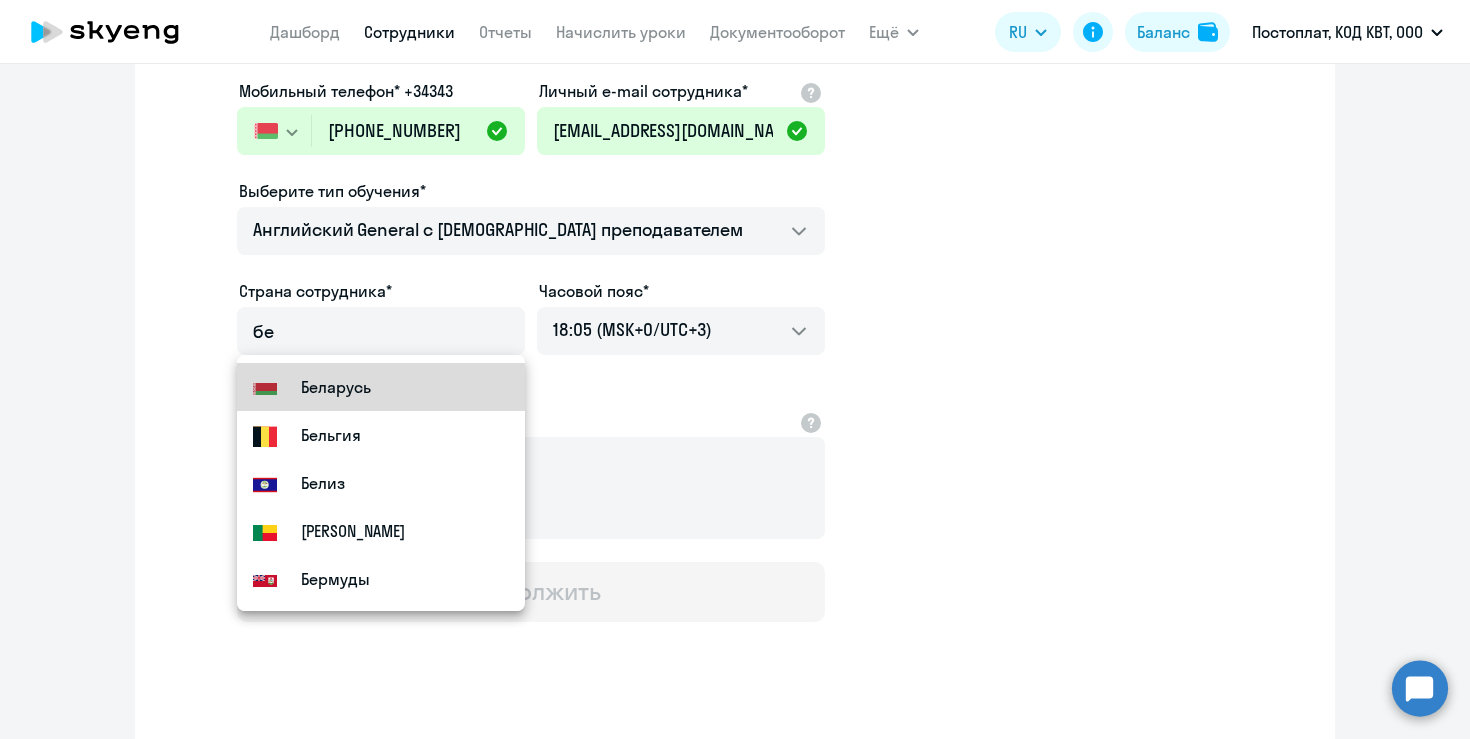click on "Беларусь" at bounding box center [336, 387] 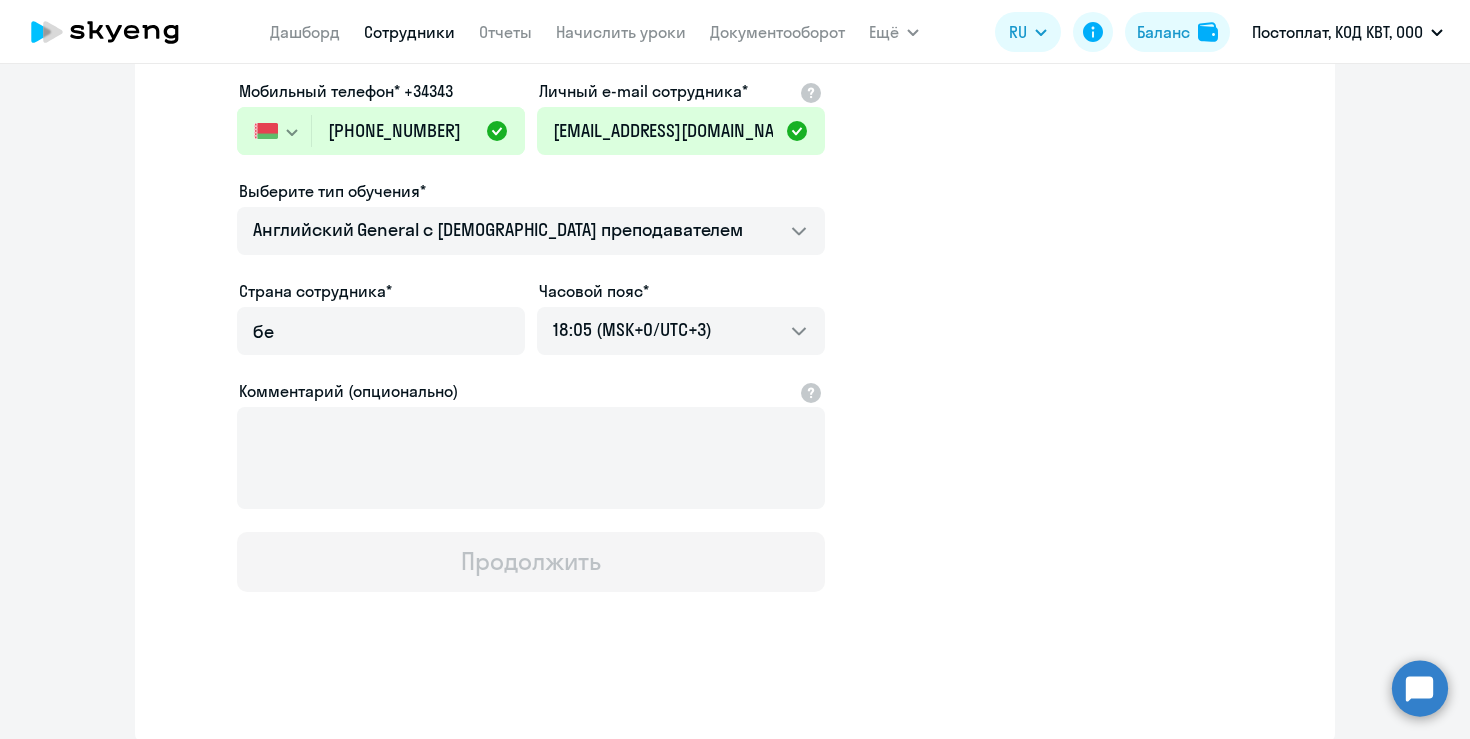 type on "Беларусь" 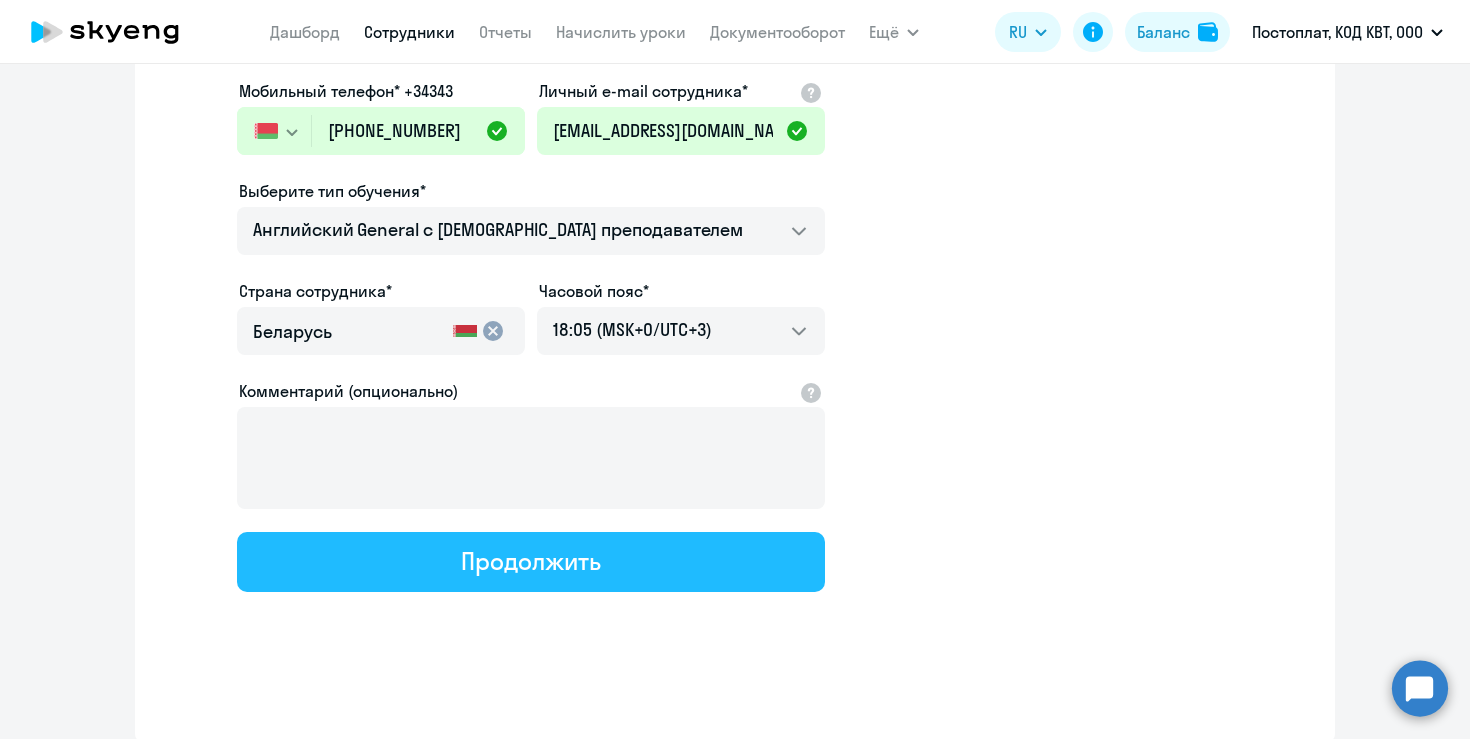 click on "Продолжить" 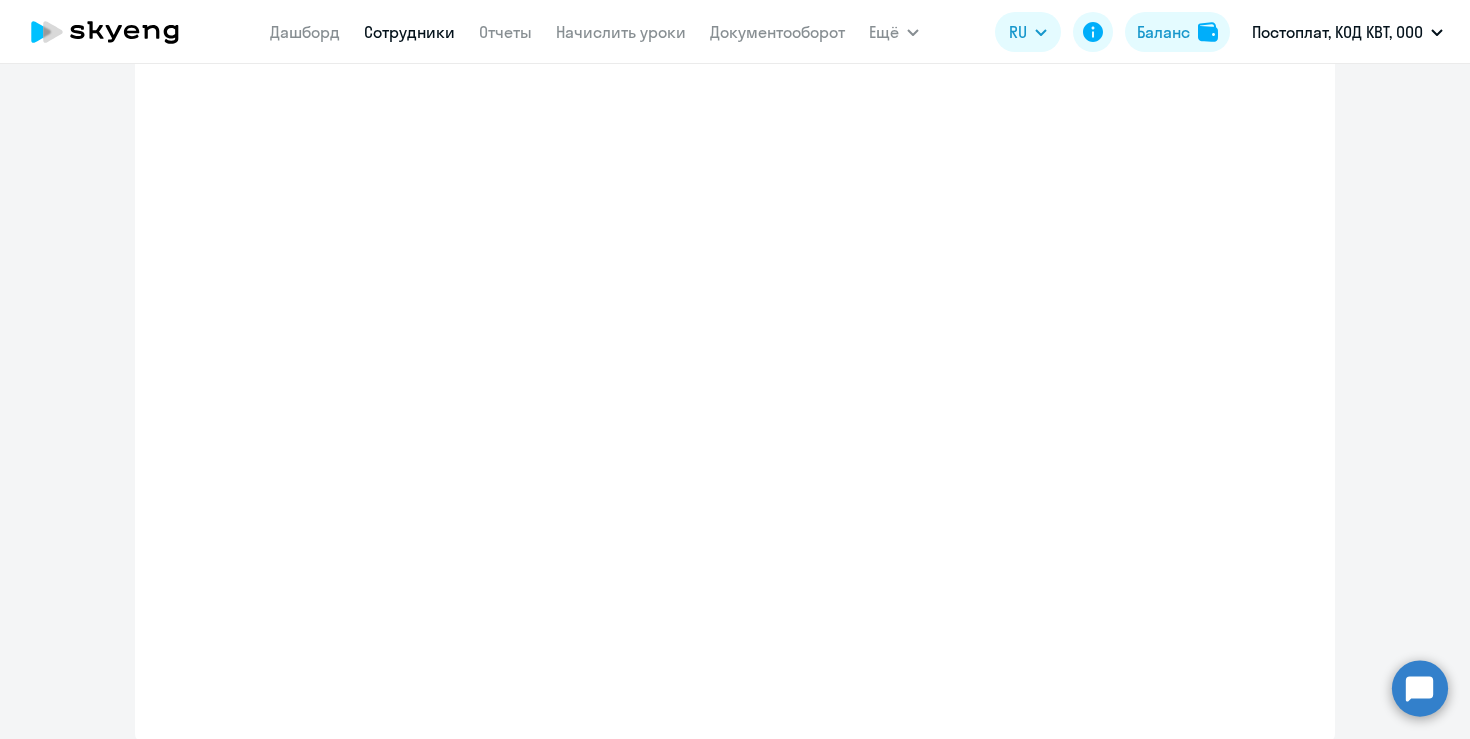 select on "english_adult_not_native_speaker" 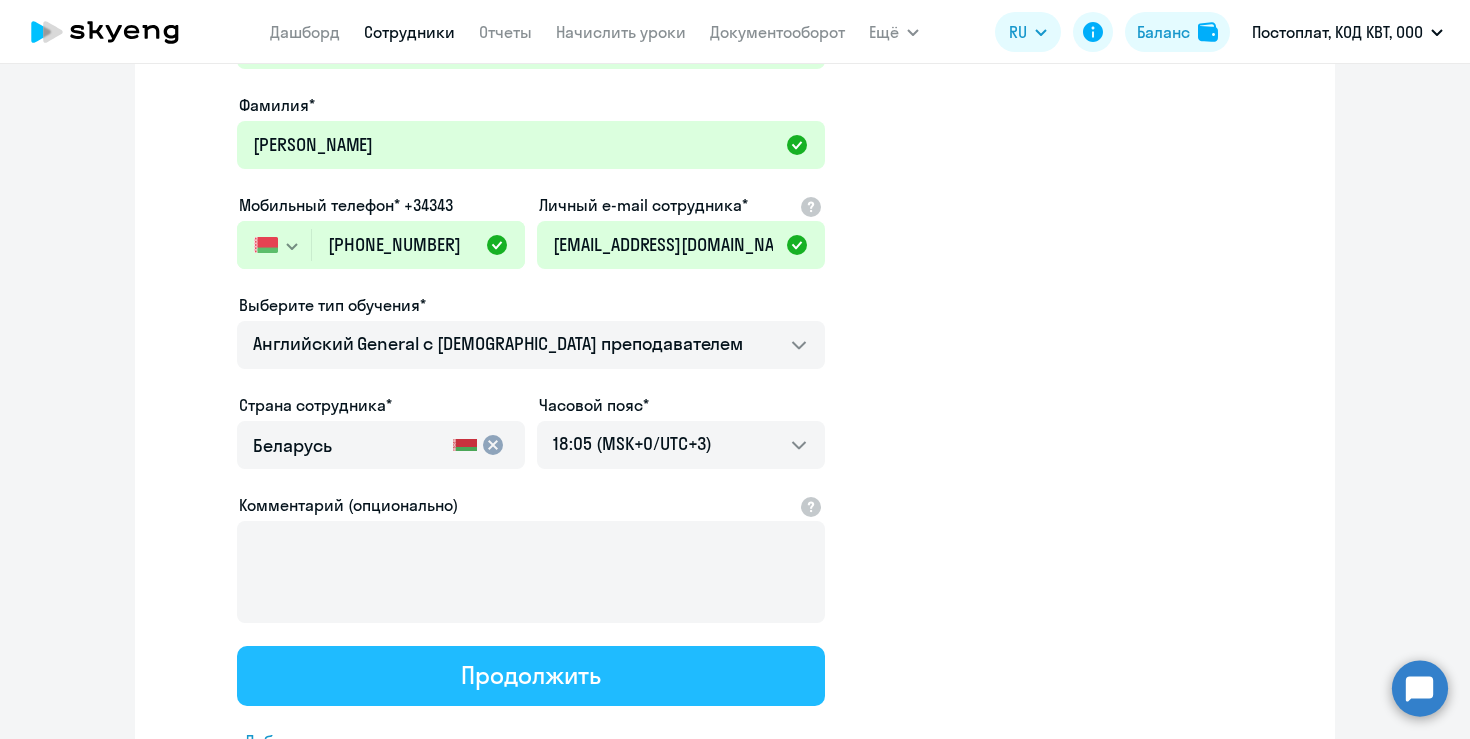 scroll, scrollTop: 0, scrollLeft: 0, axis: both 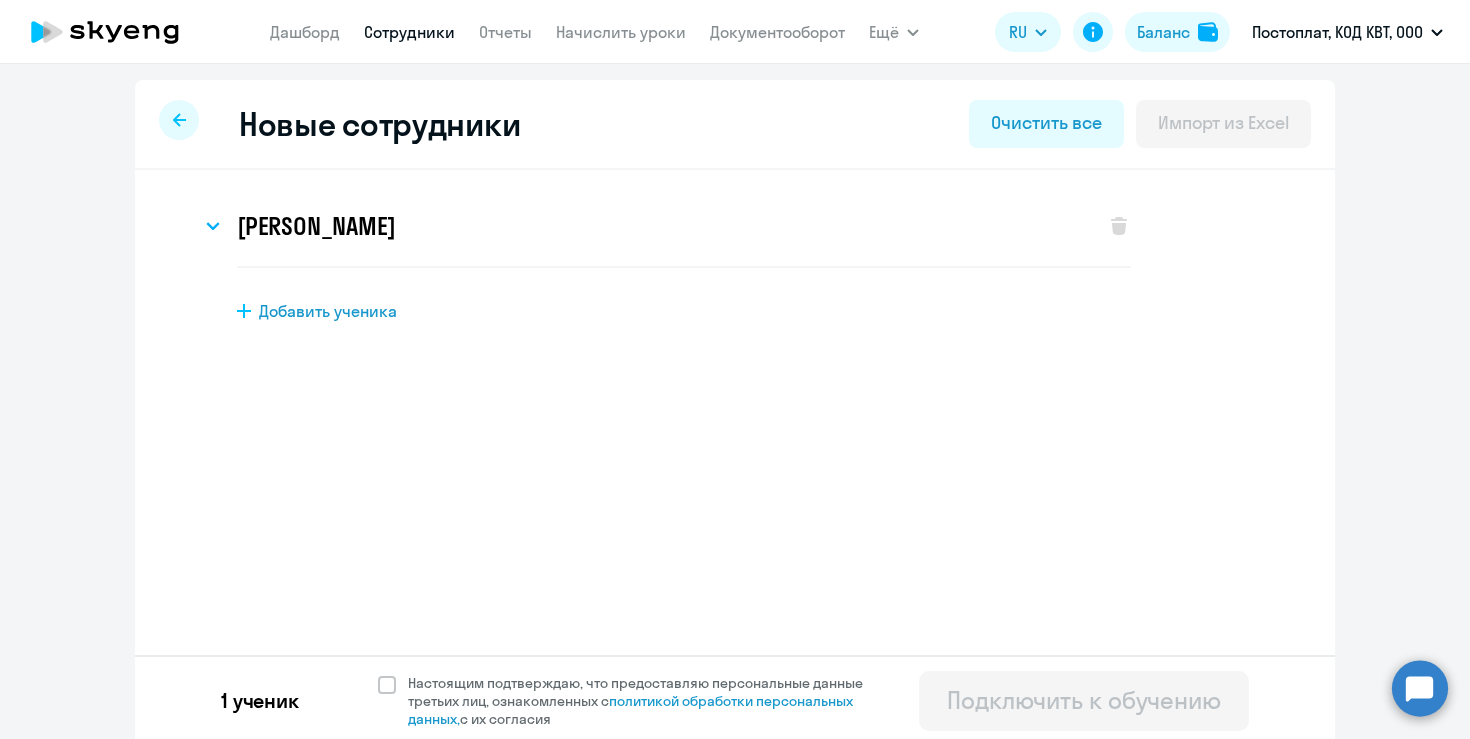 click 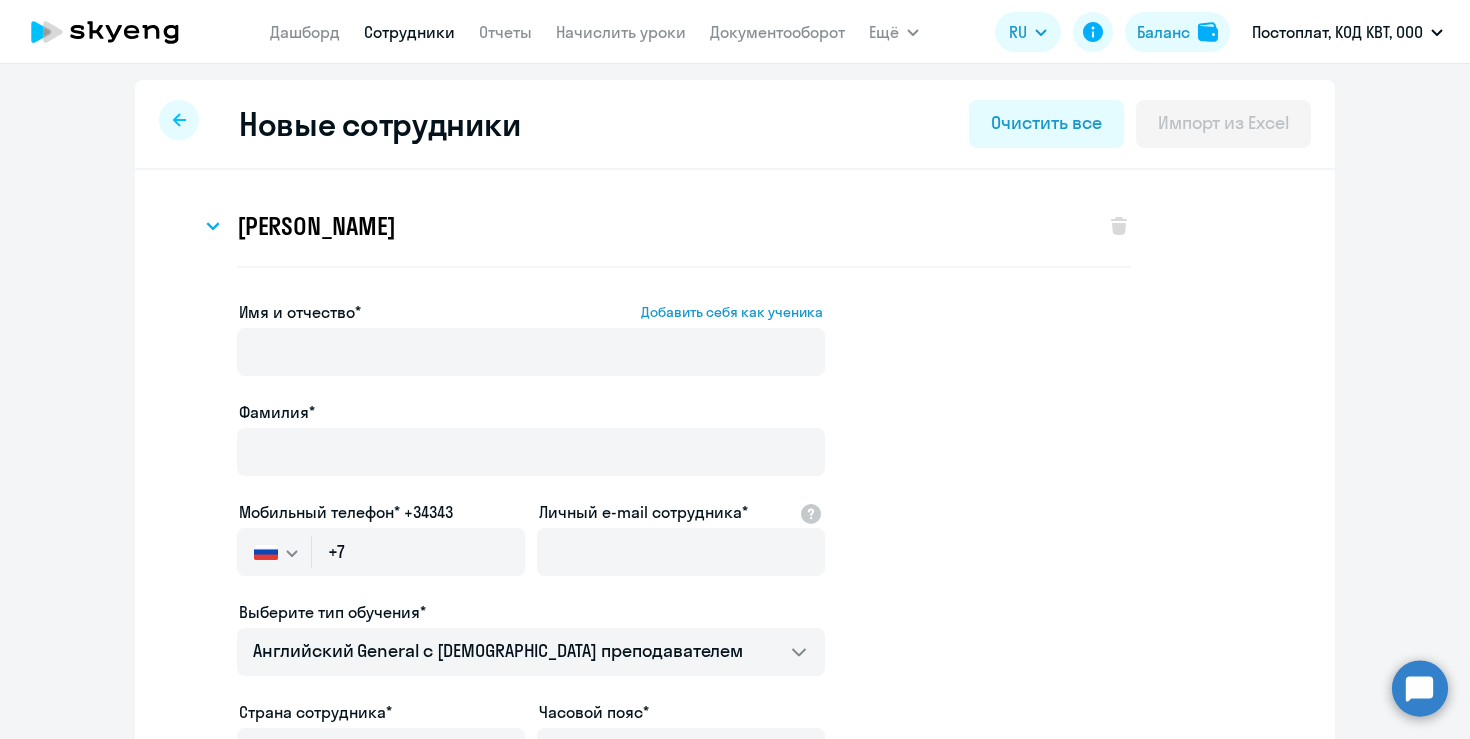 click 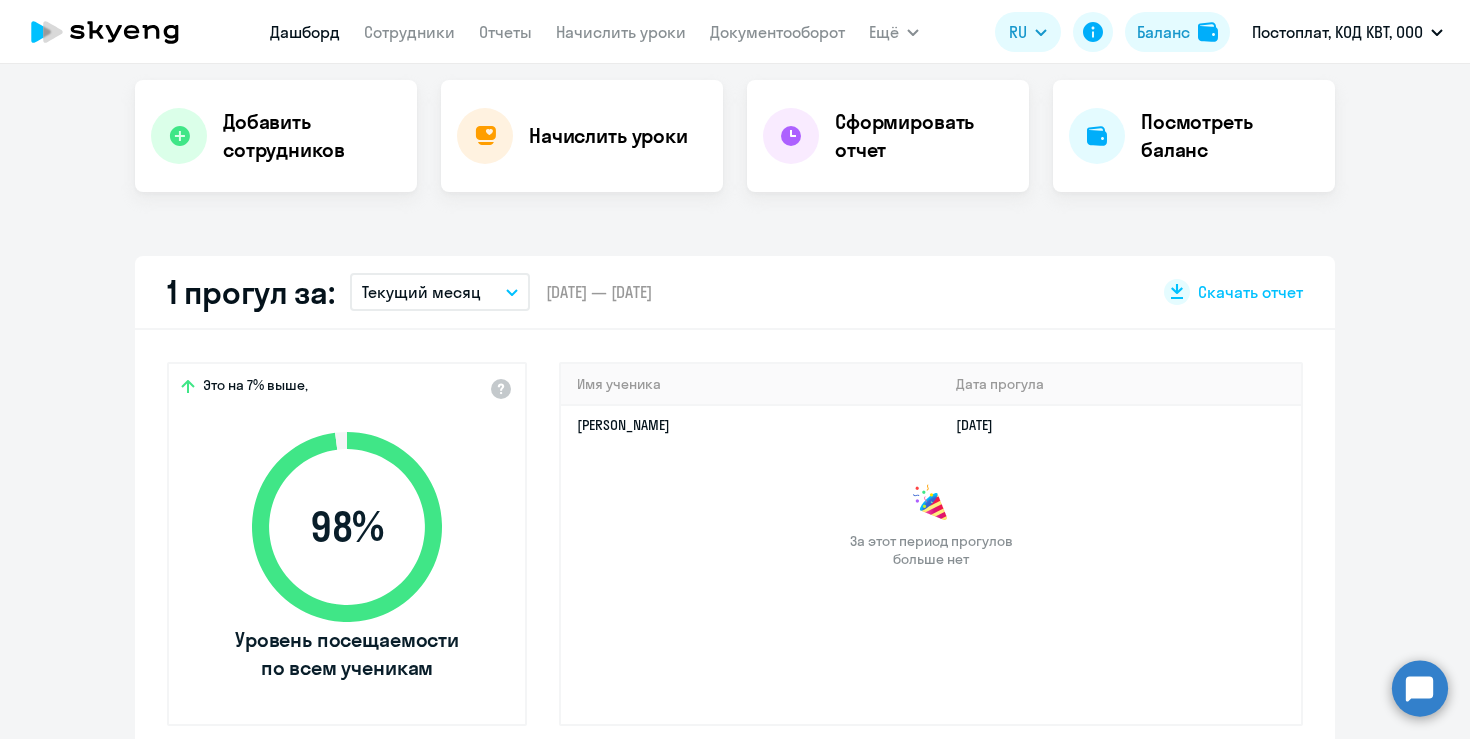 scroll, scrollTop: 390, scrollLeft: 0, axis: vertical 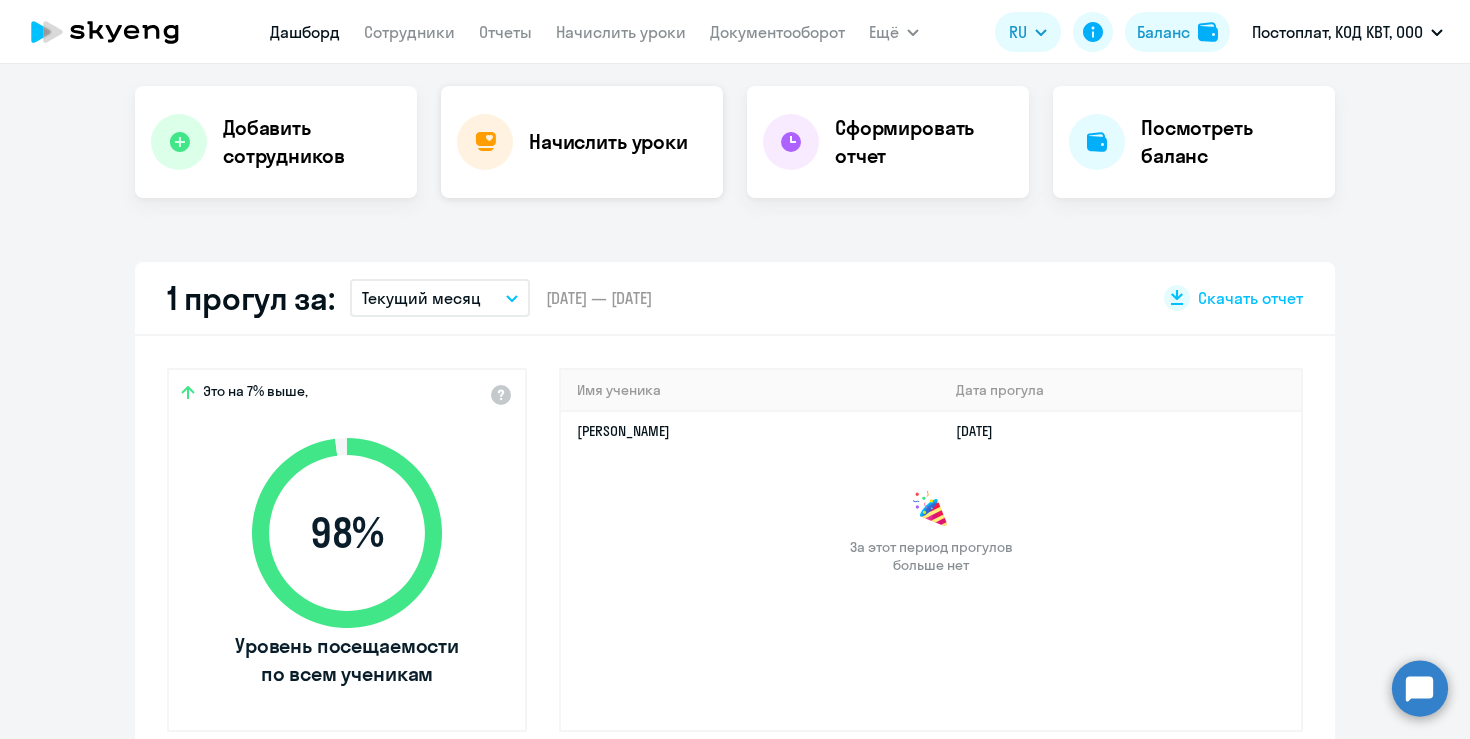 select on "30" 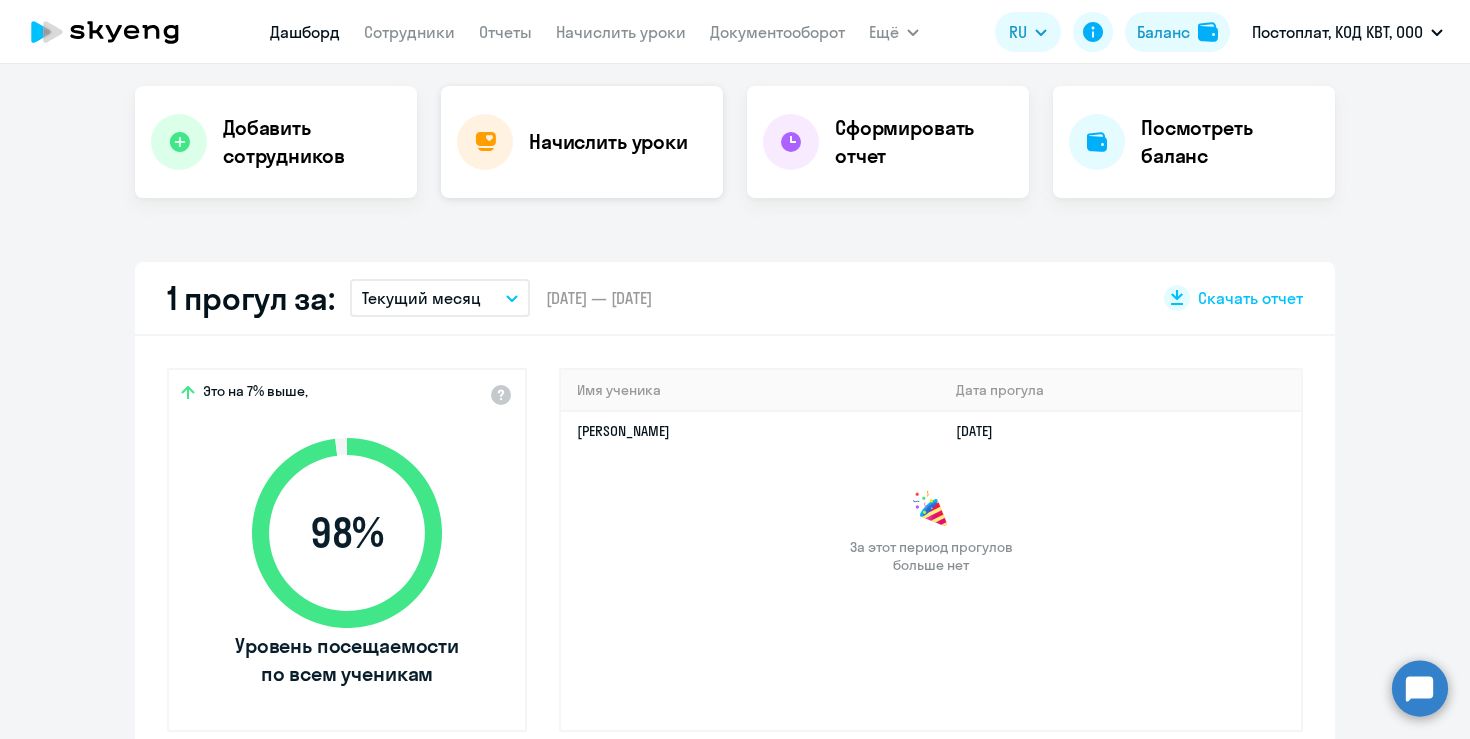 click on "Начислить уроки" 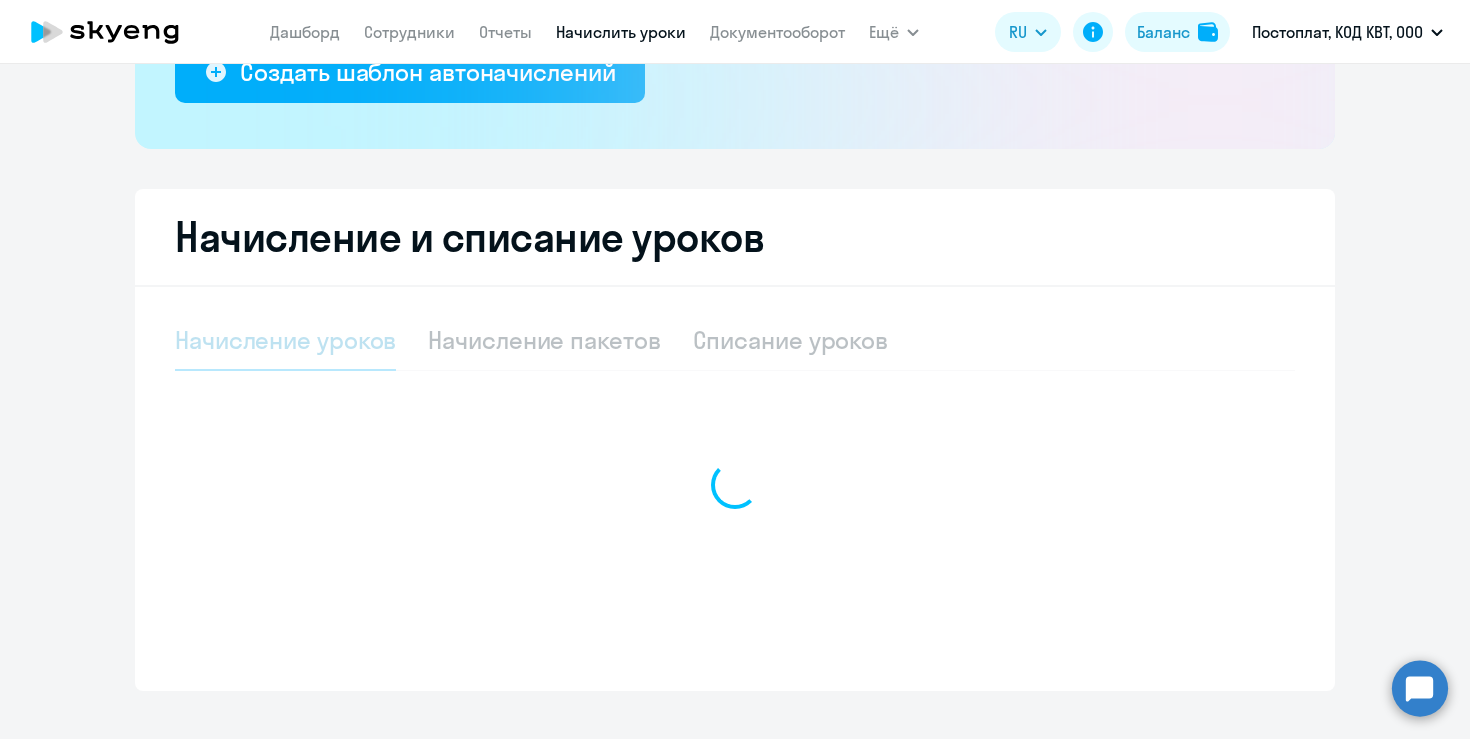 select on "10" 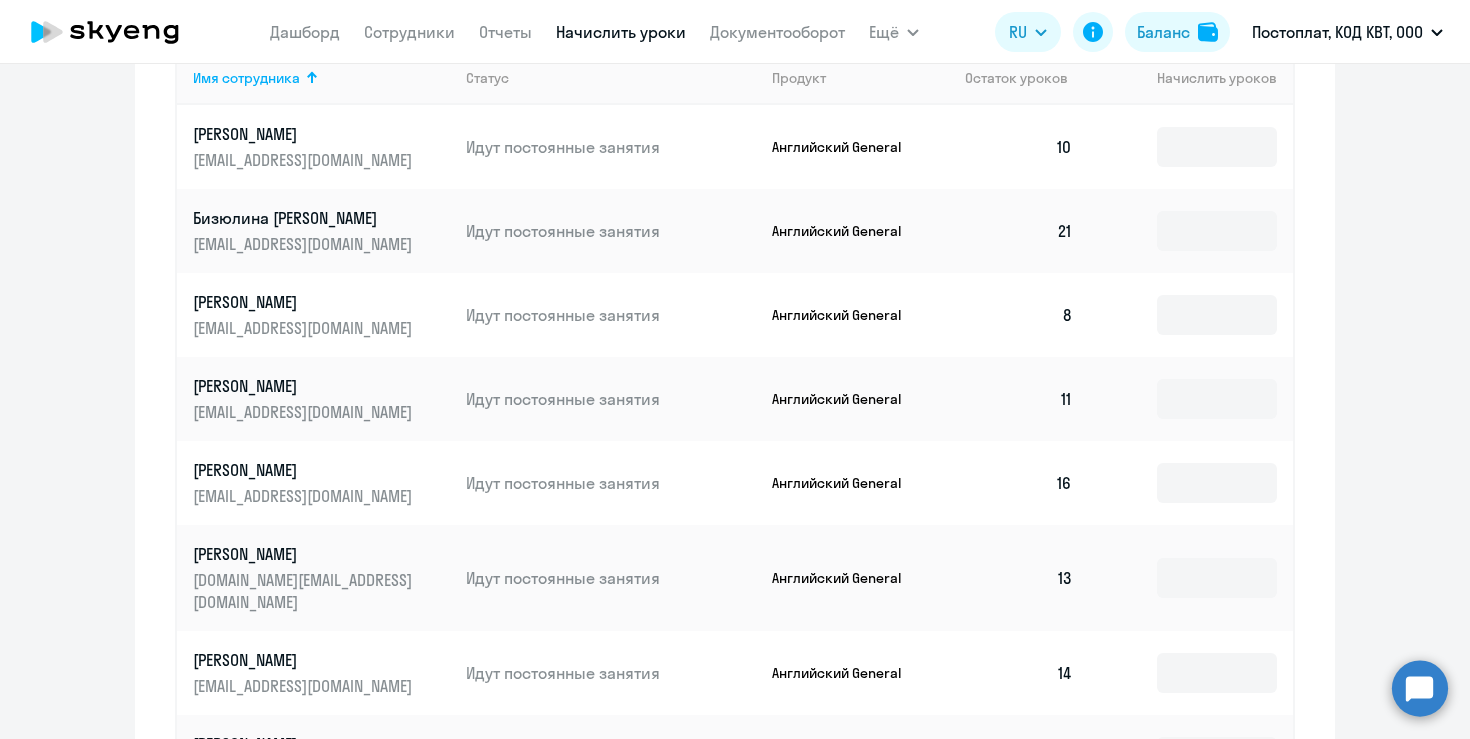 scroll, scrollTop: 1325, scrollLeft: 0, axis: vertical 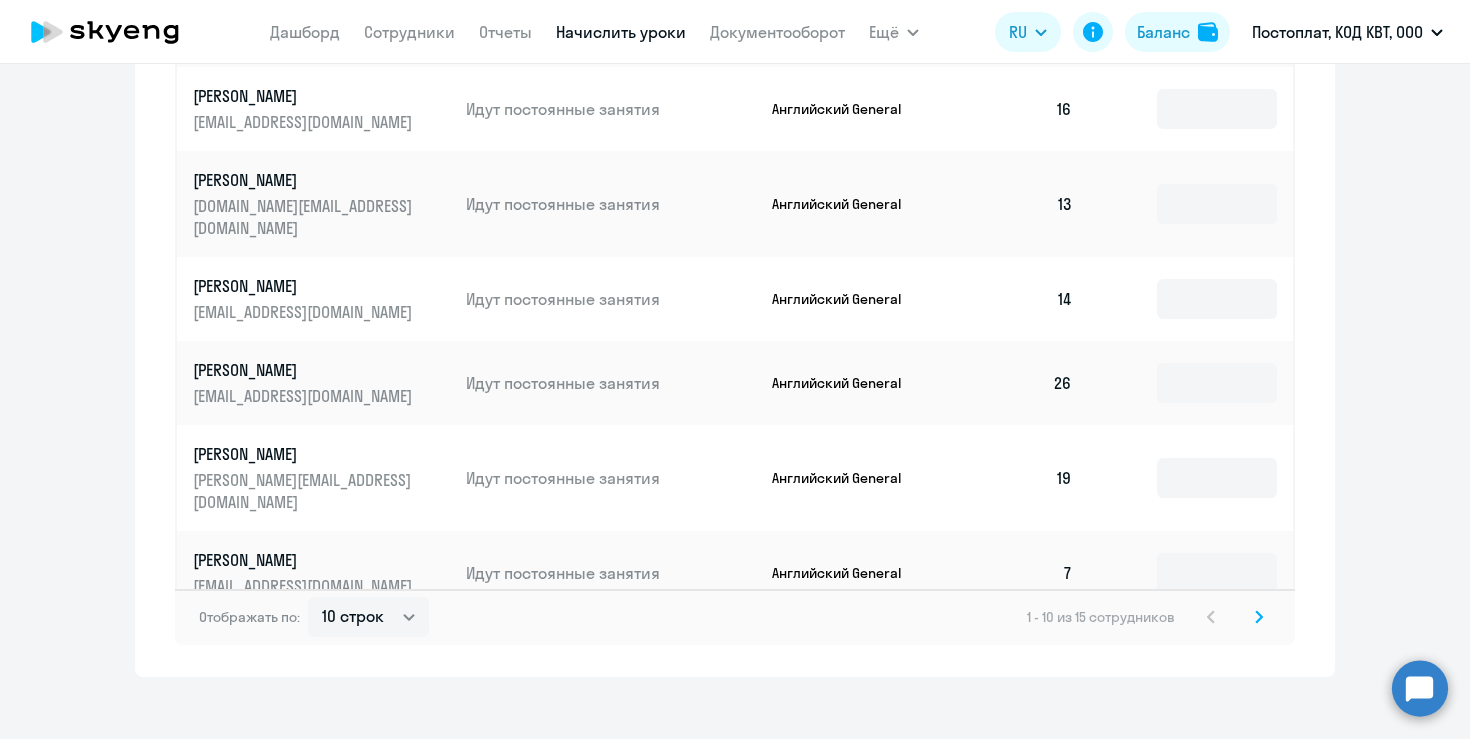 click 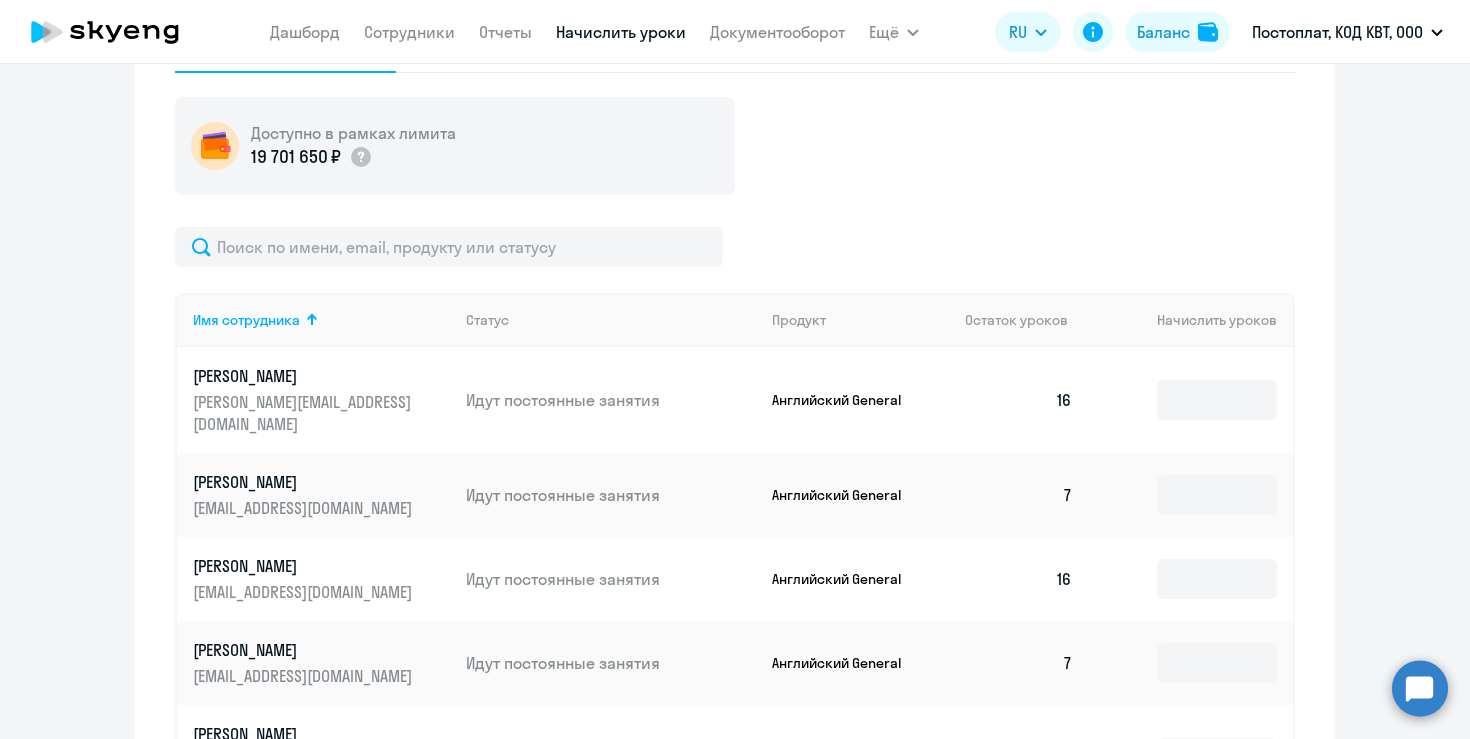 scroll, scrollTop: 905, scrollLeft: 0, axis: vertical 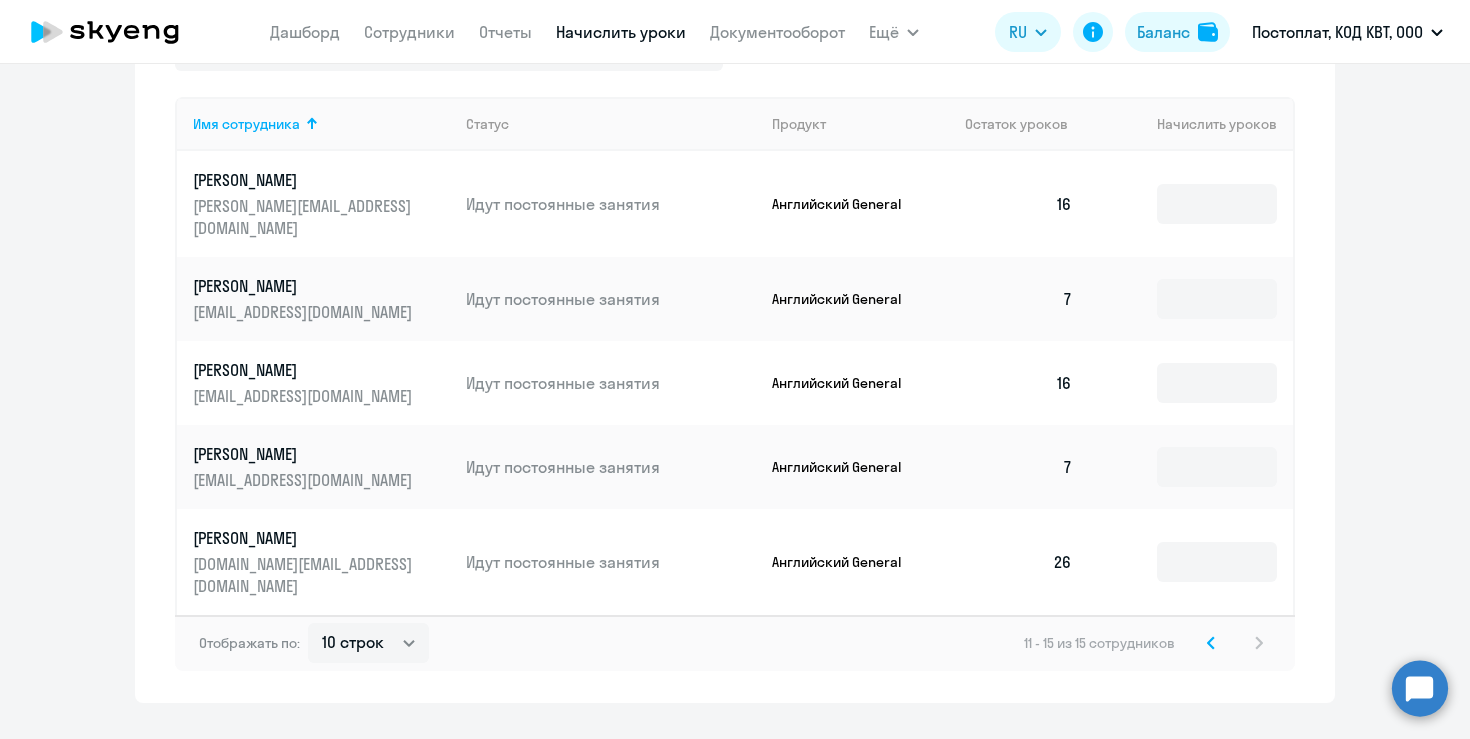 click 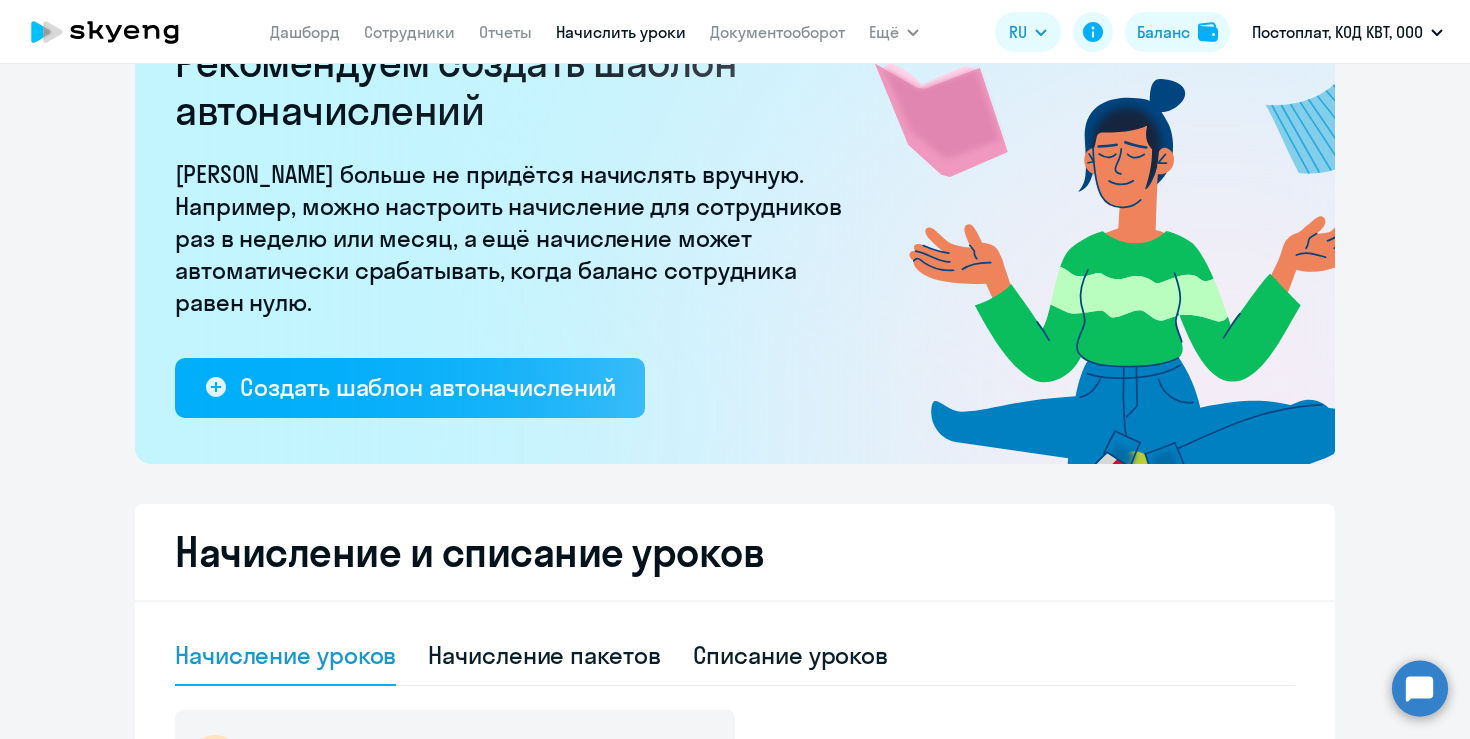 scroll, scrollTop: 0, scrollLeft: 0, axis: both 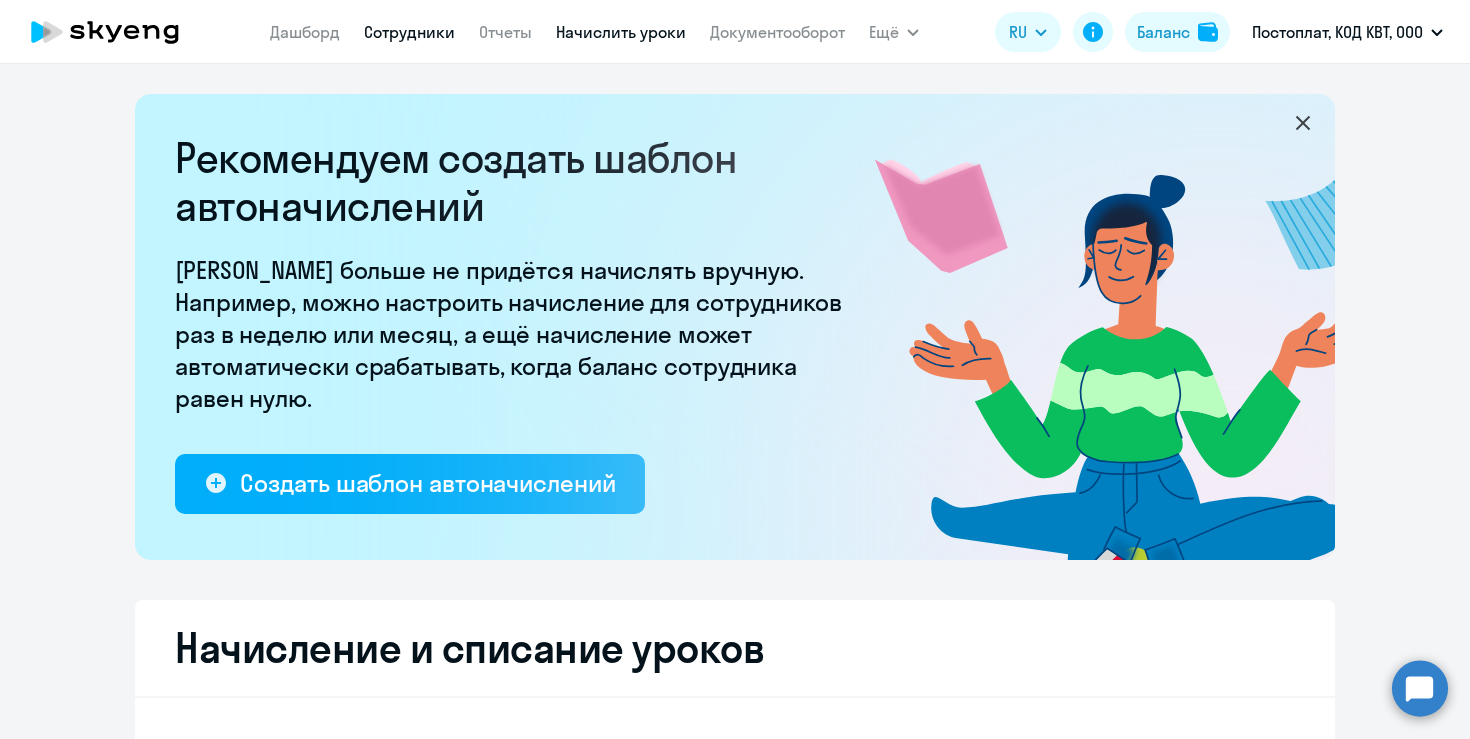 click on "Сотрудники" at bounding box center [409, 32] 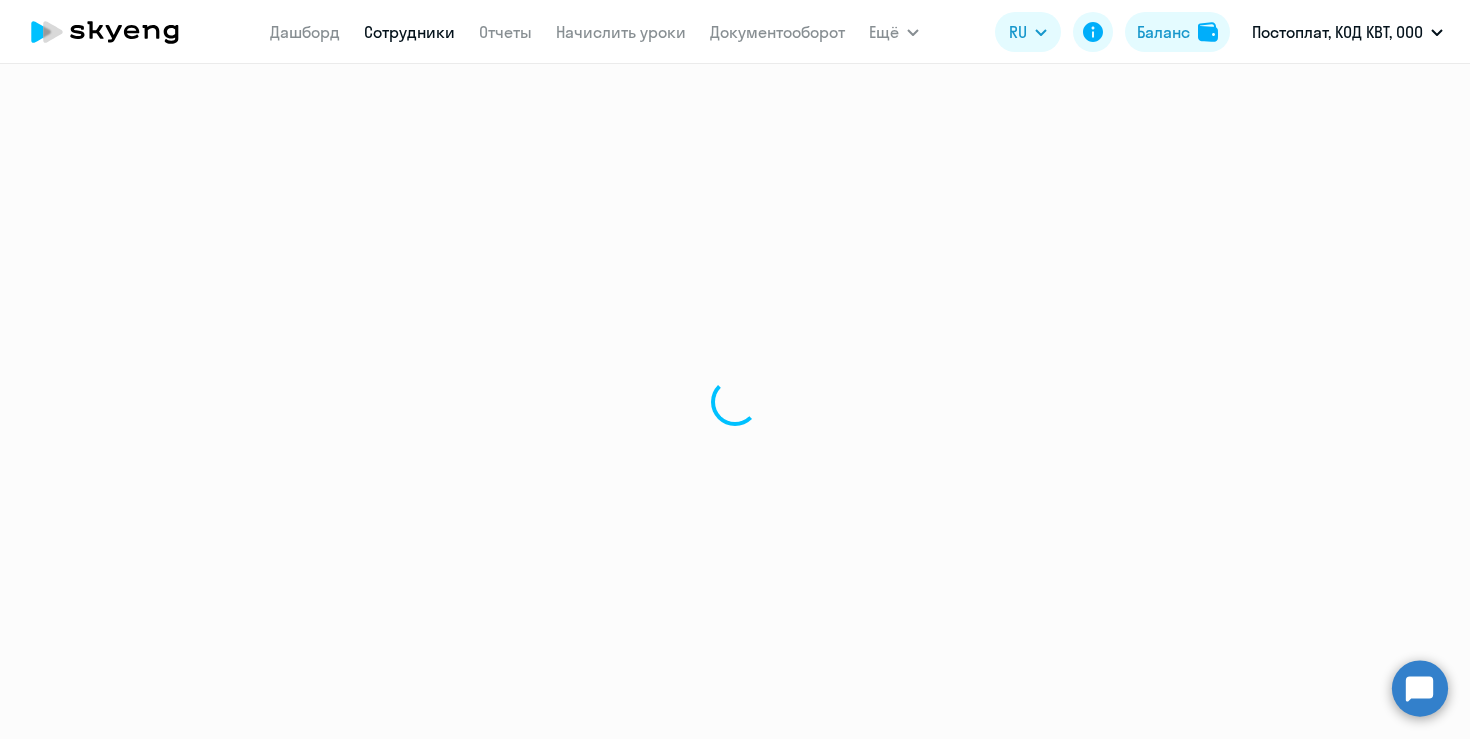 select on "30" 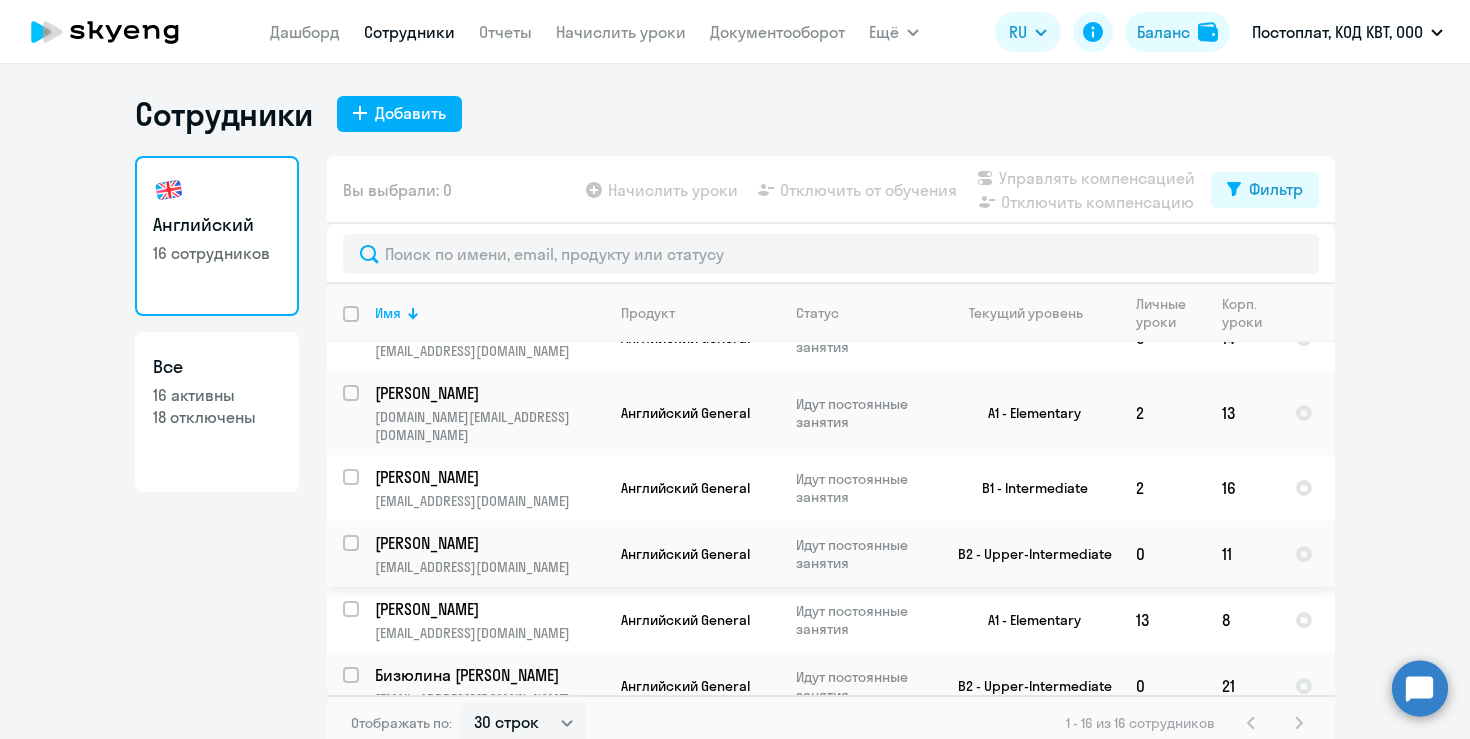 scroll, scrollTop: 695, scrollLeft: 0, axis: vertical 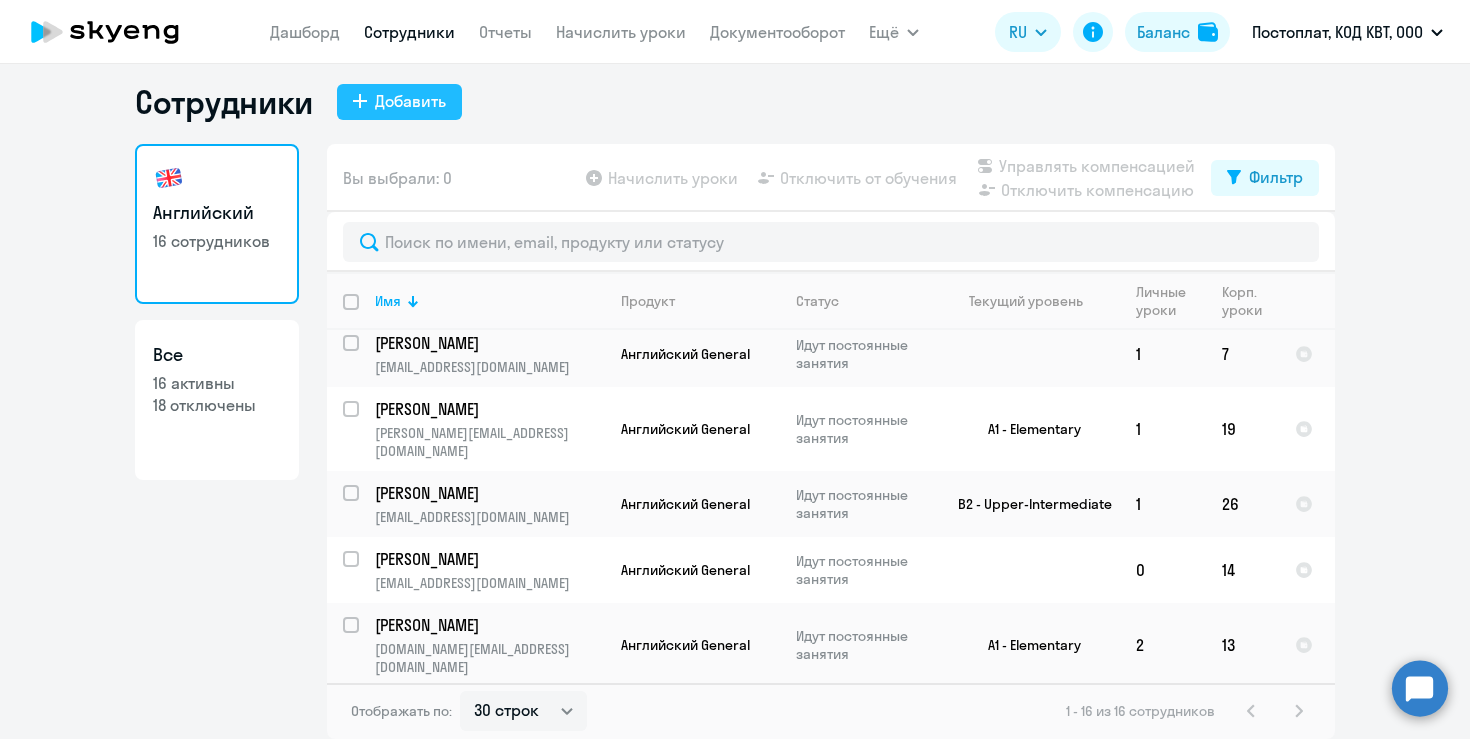 click on "Добавить" 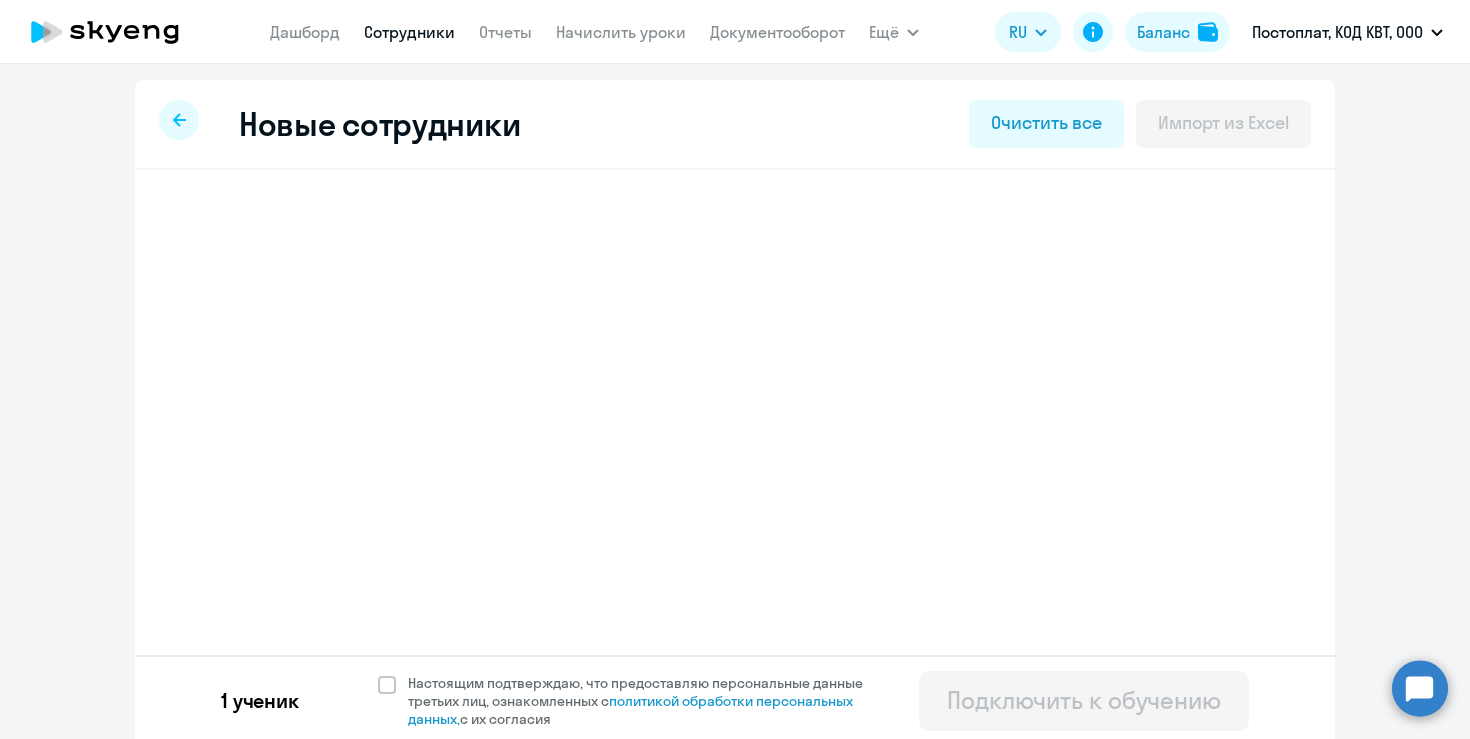 select on "english_adult_not_native_speaker" 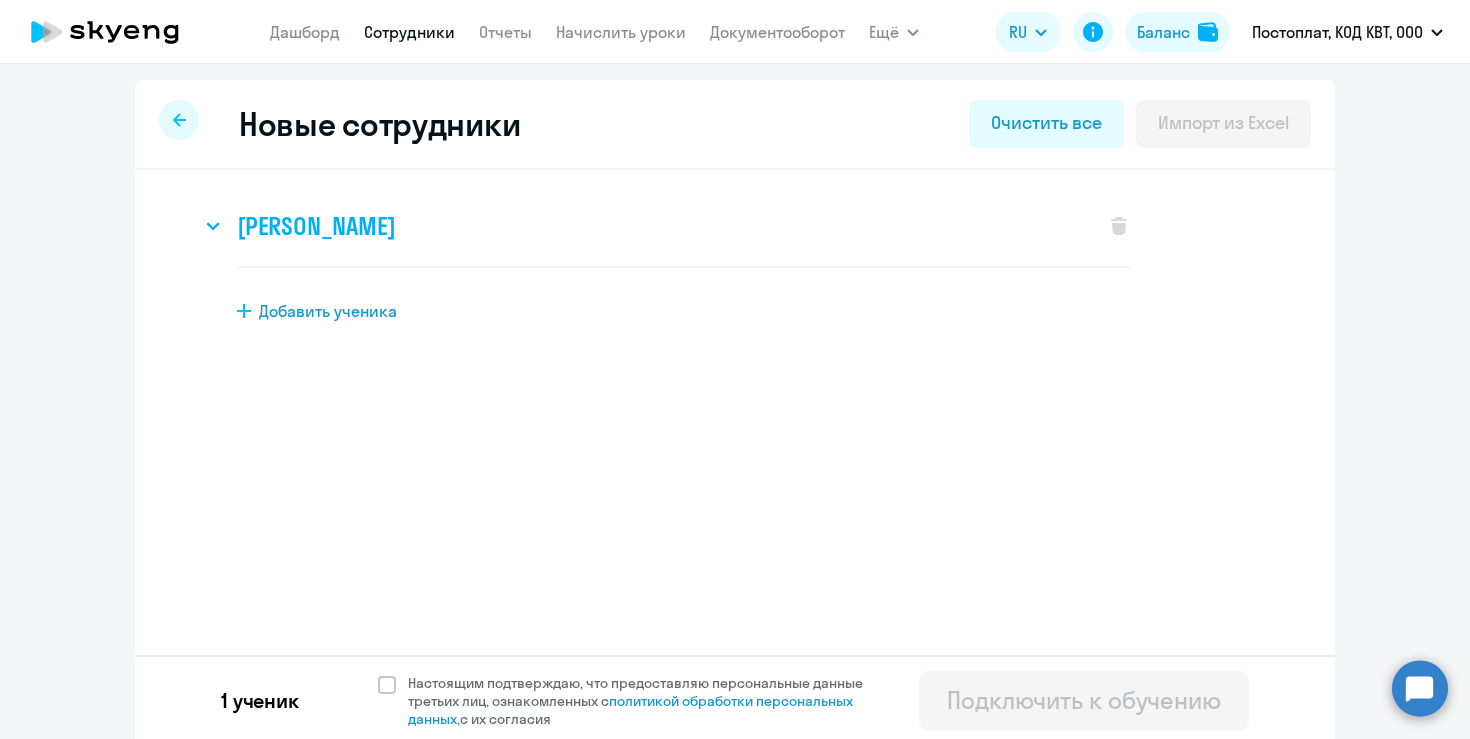 click on "[PERSON_NAME]" 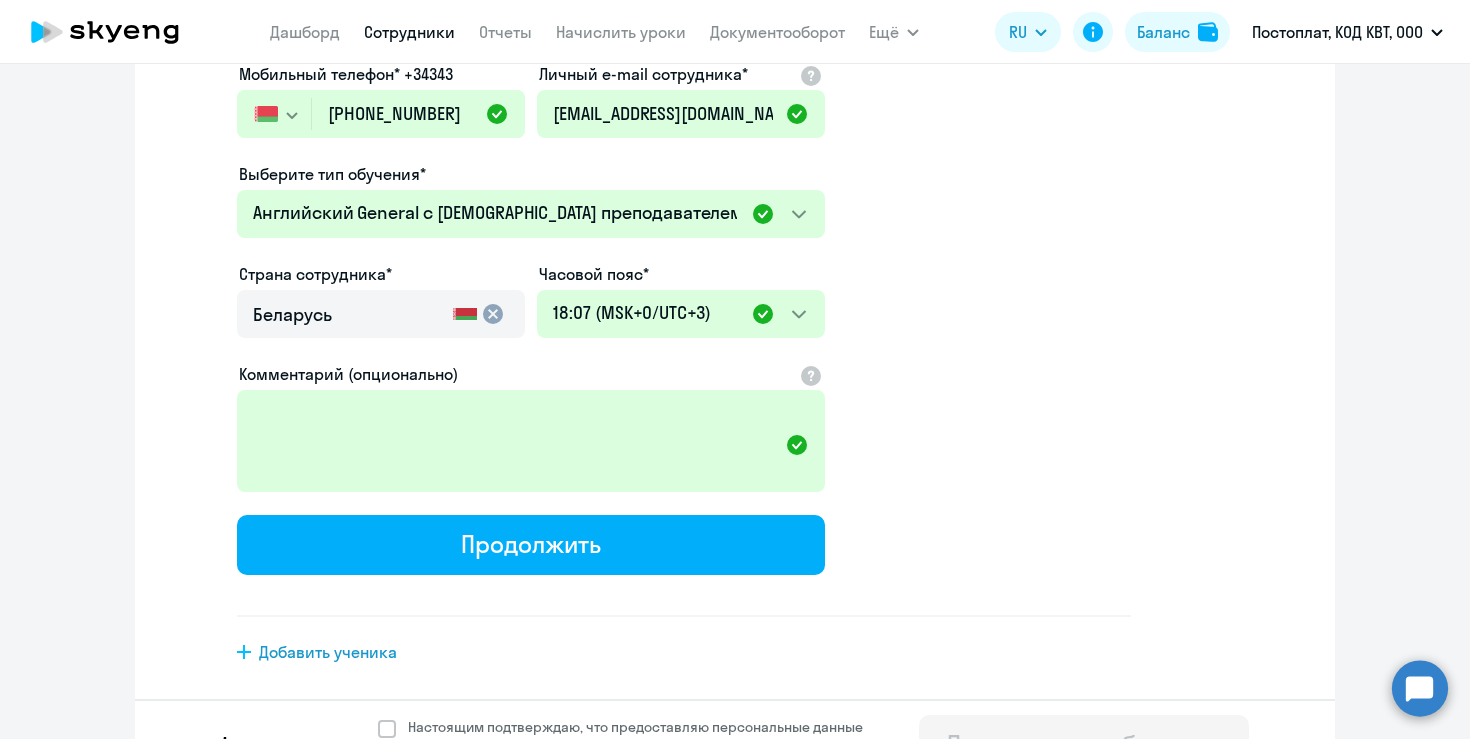 scroll, scrollTop: 463, scrollLeft: 0, axis: vertical 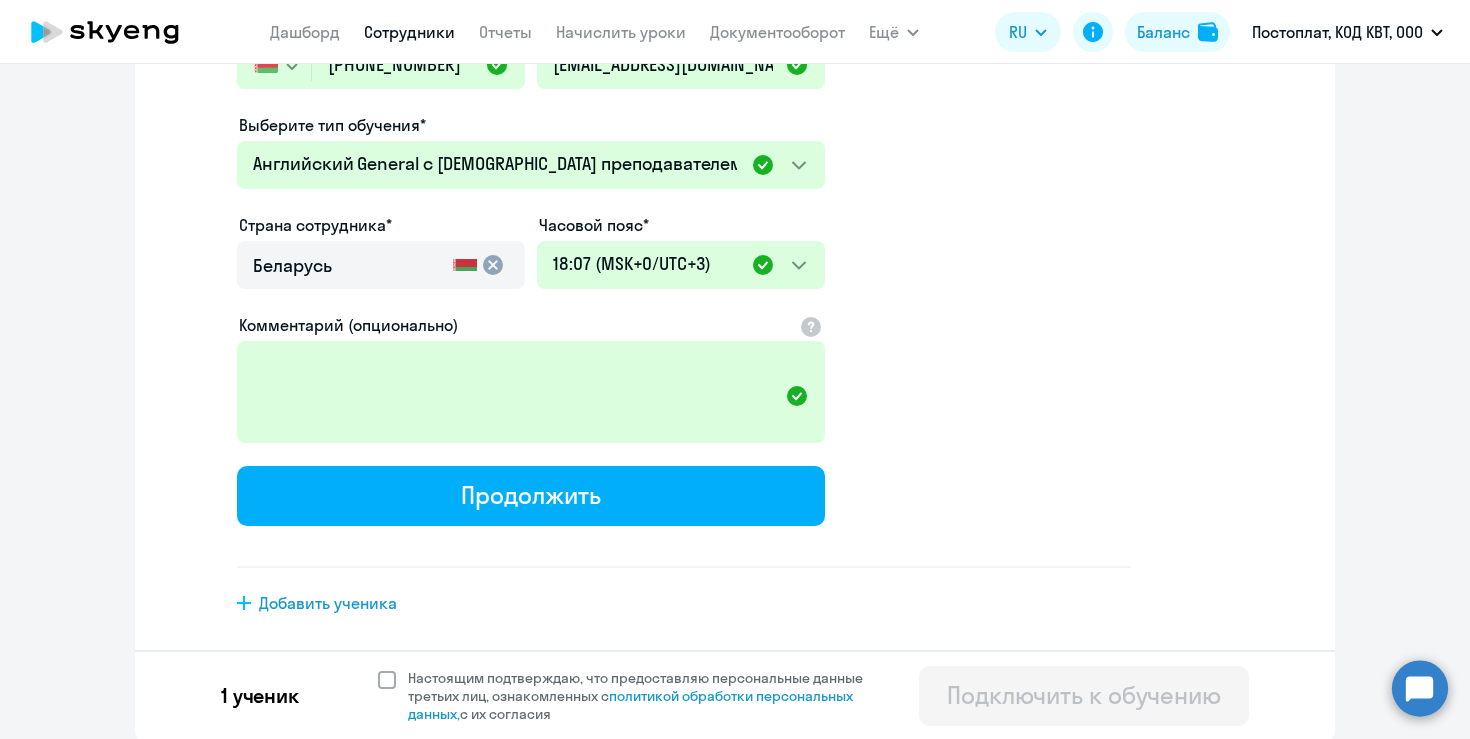 click 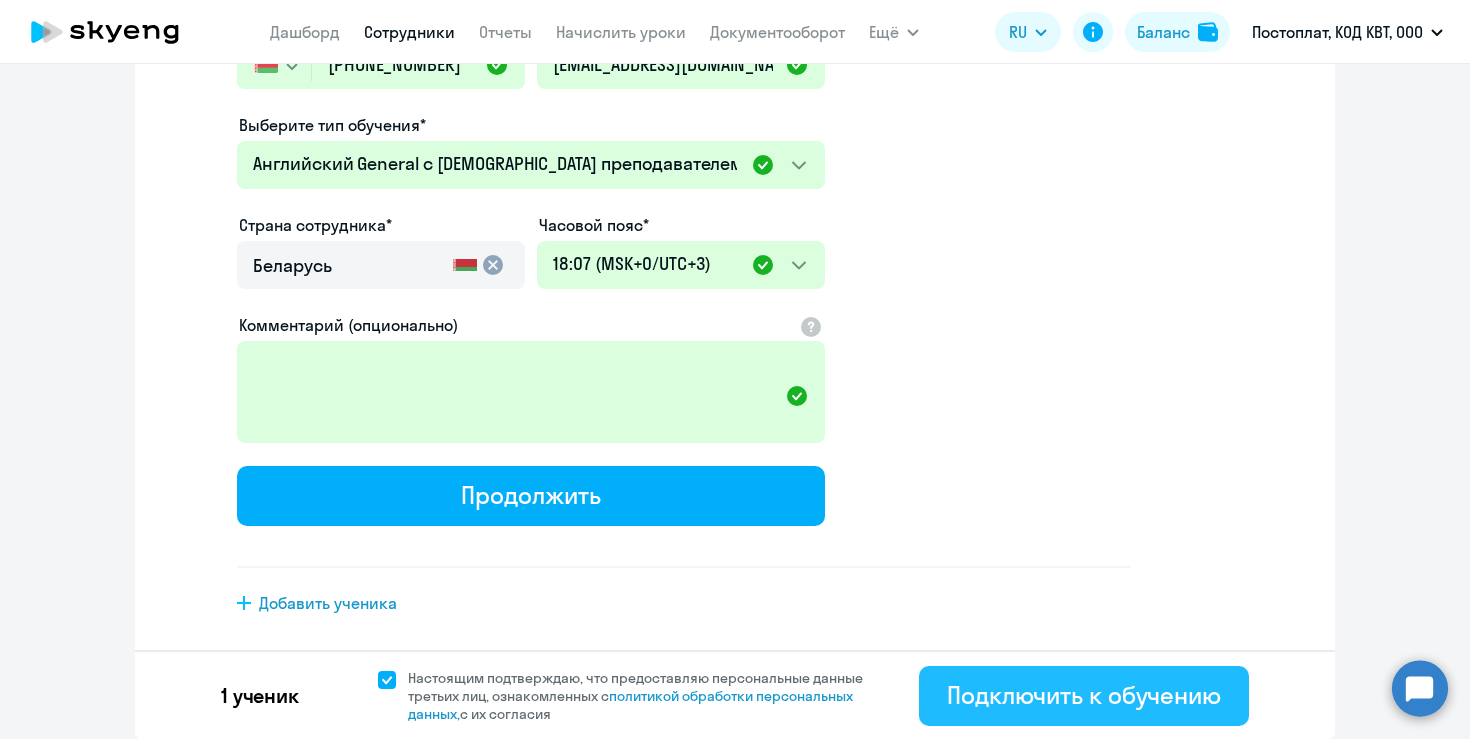 click on "Подключить к обучению" 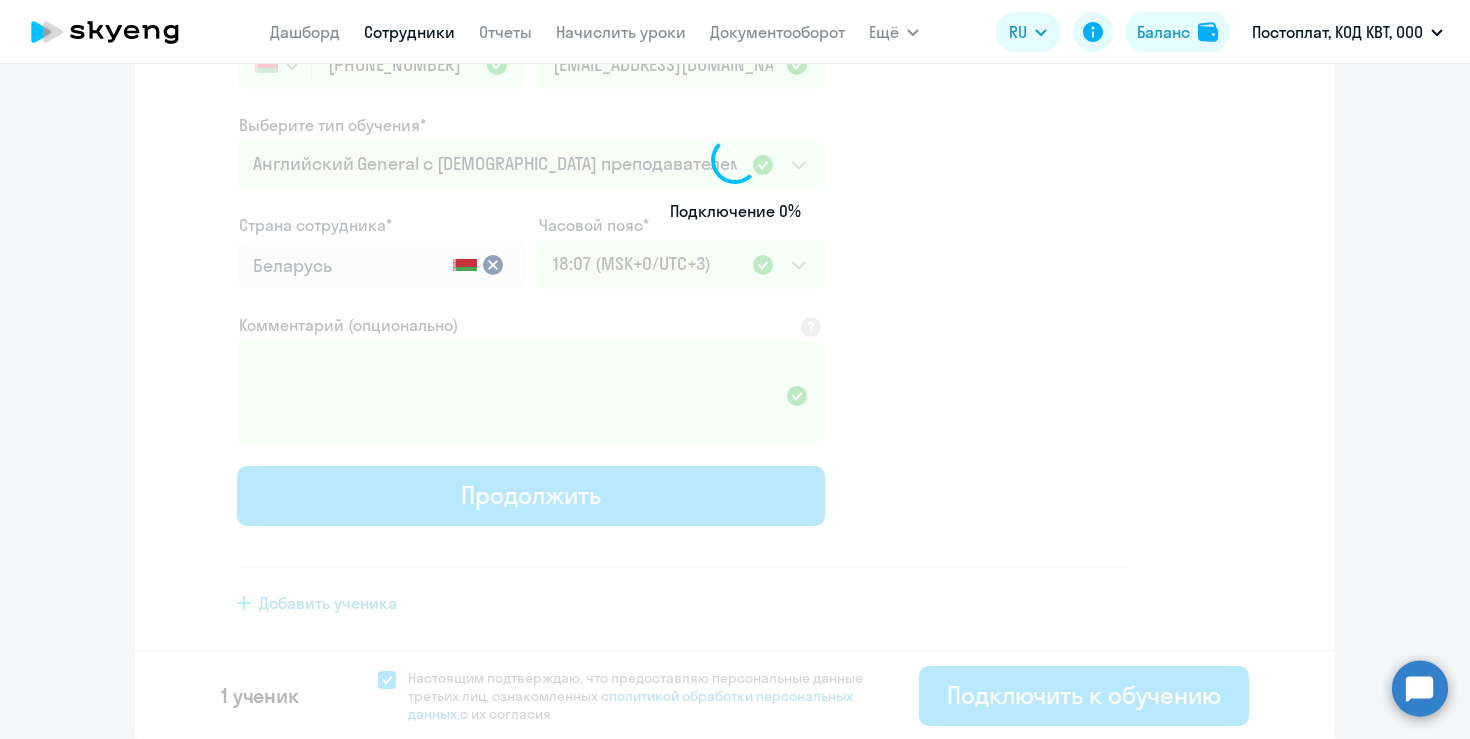 select on "english_adult_not_native_speaker" 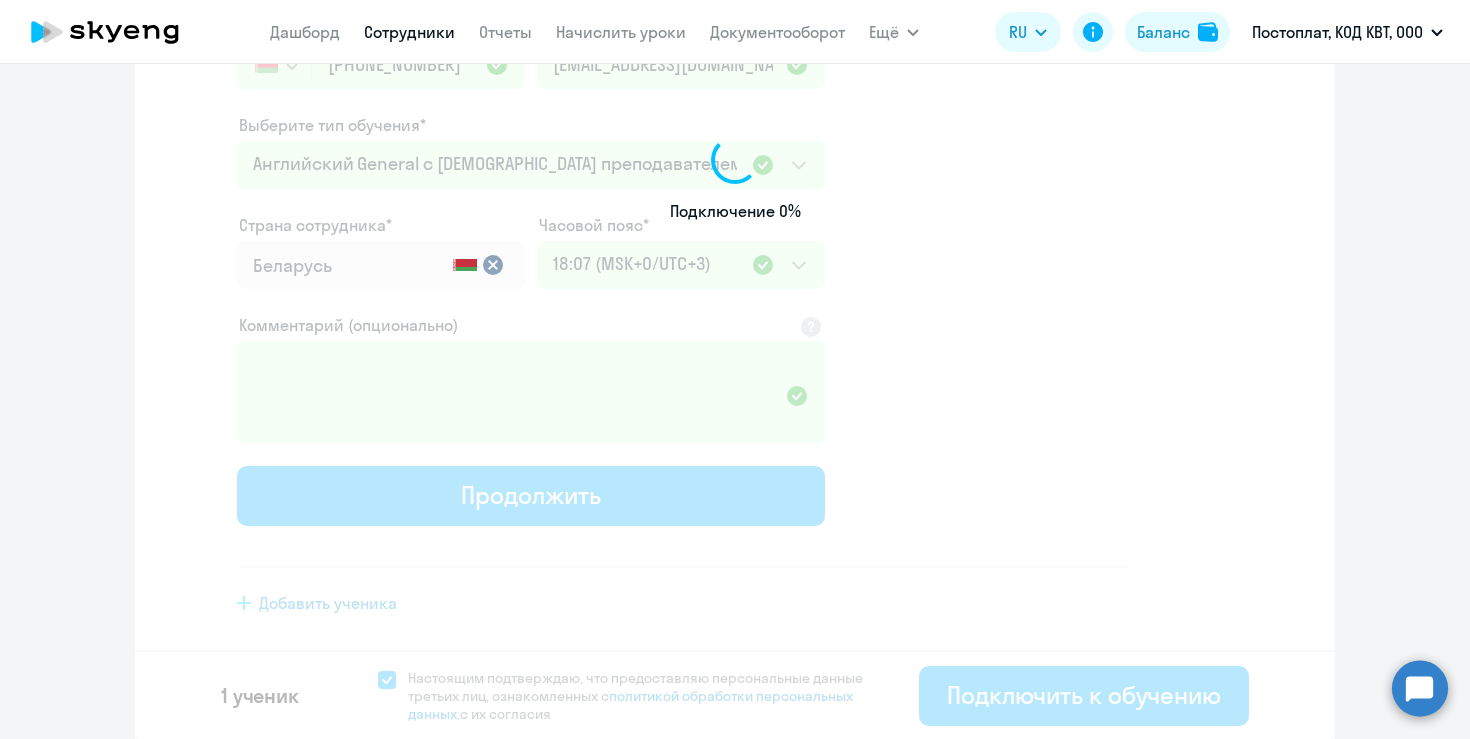 select on "3" 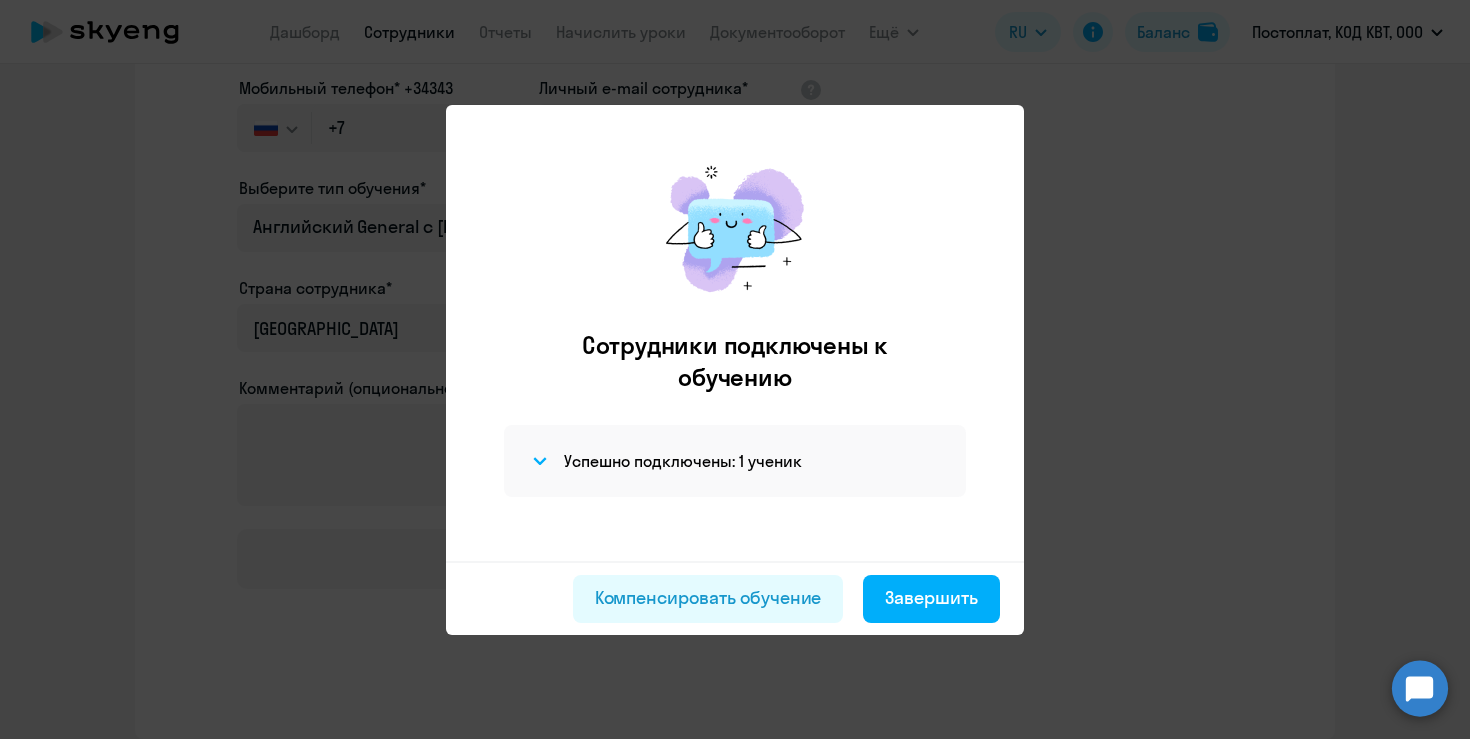 scroll, scrollTop: 309, scrollLeft: 0, axis: vertical 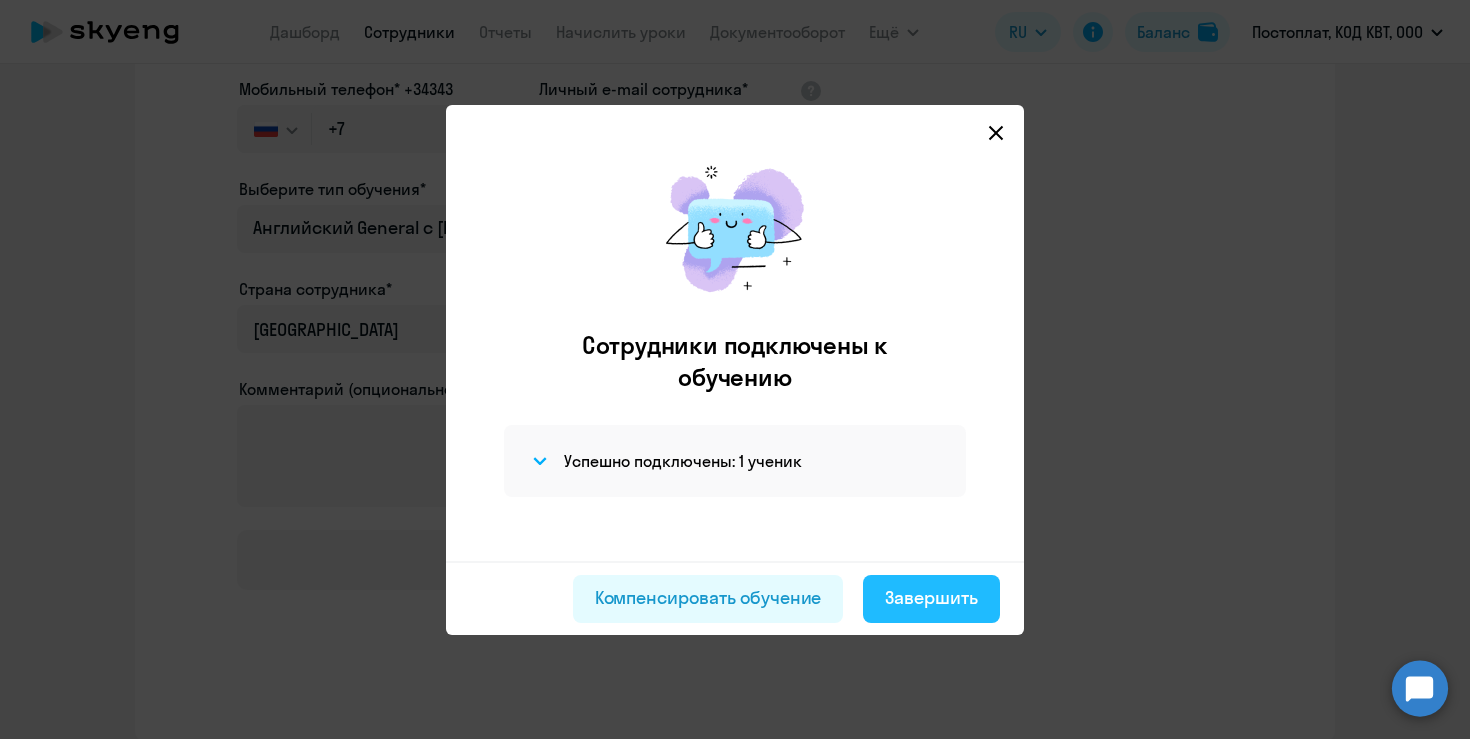 click on "Завершить" at bounding box center [931, 598] 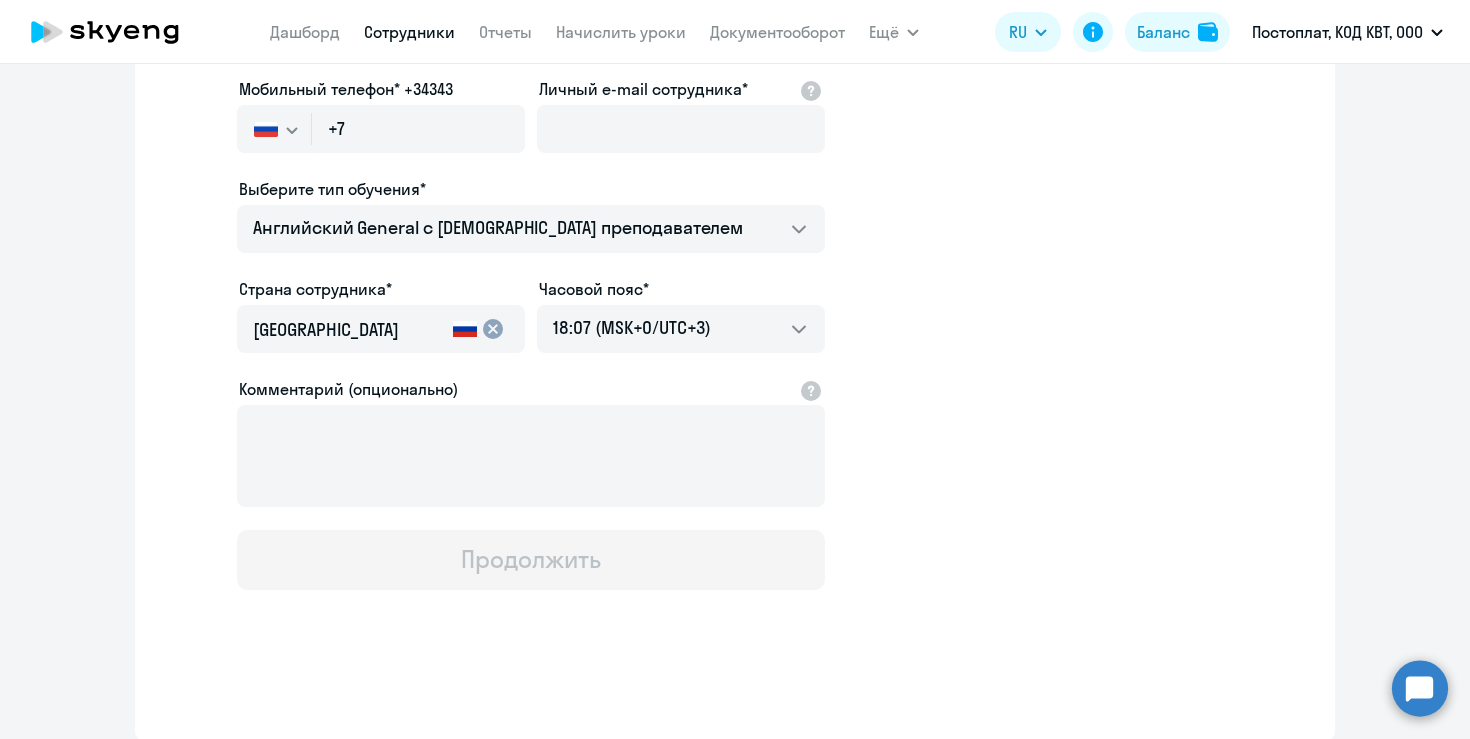 scroll, scrollTop: 0, scrollLeft: 0, axis: both 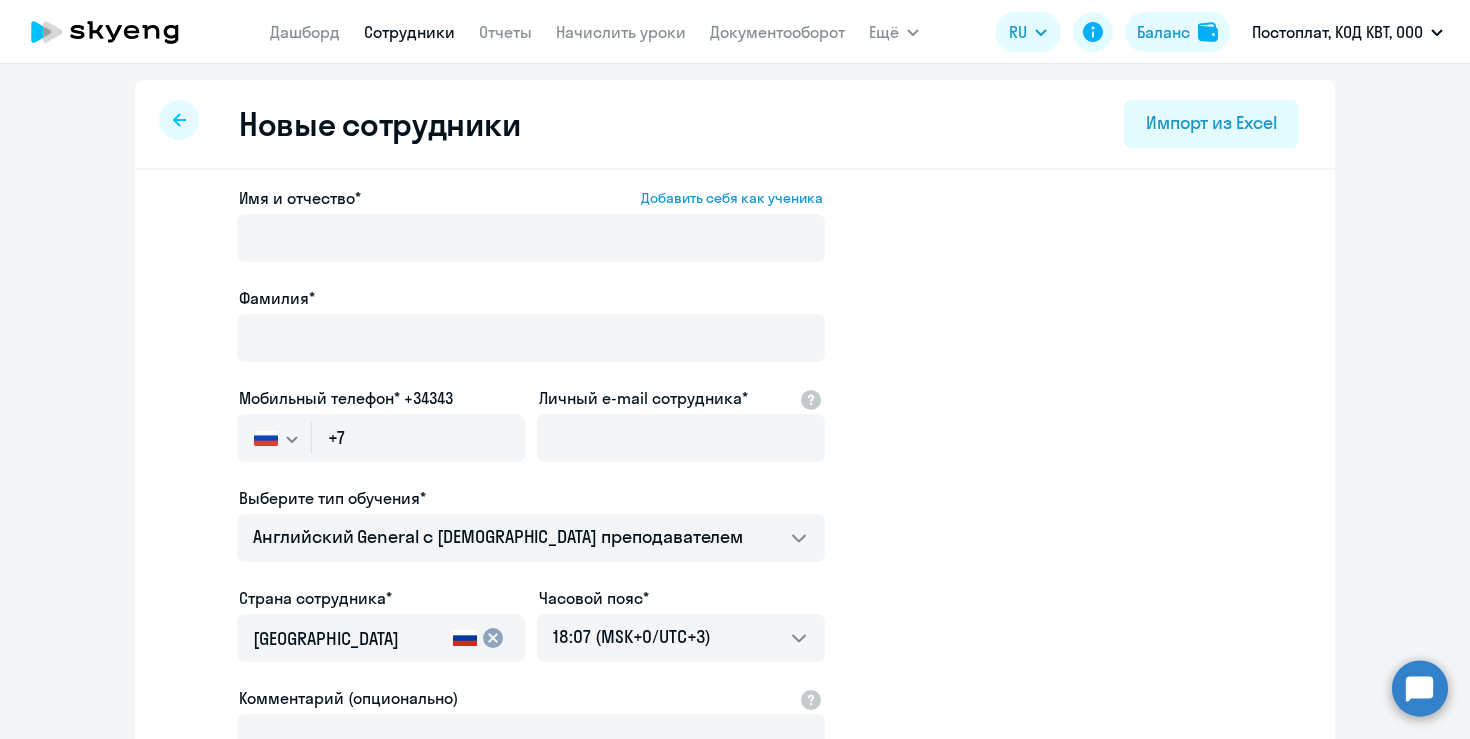 select on "30" 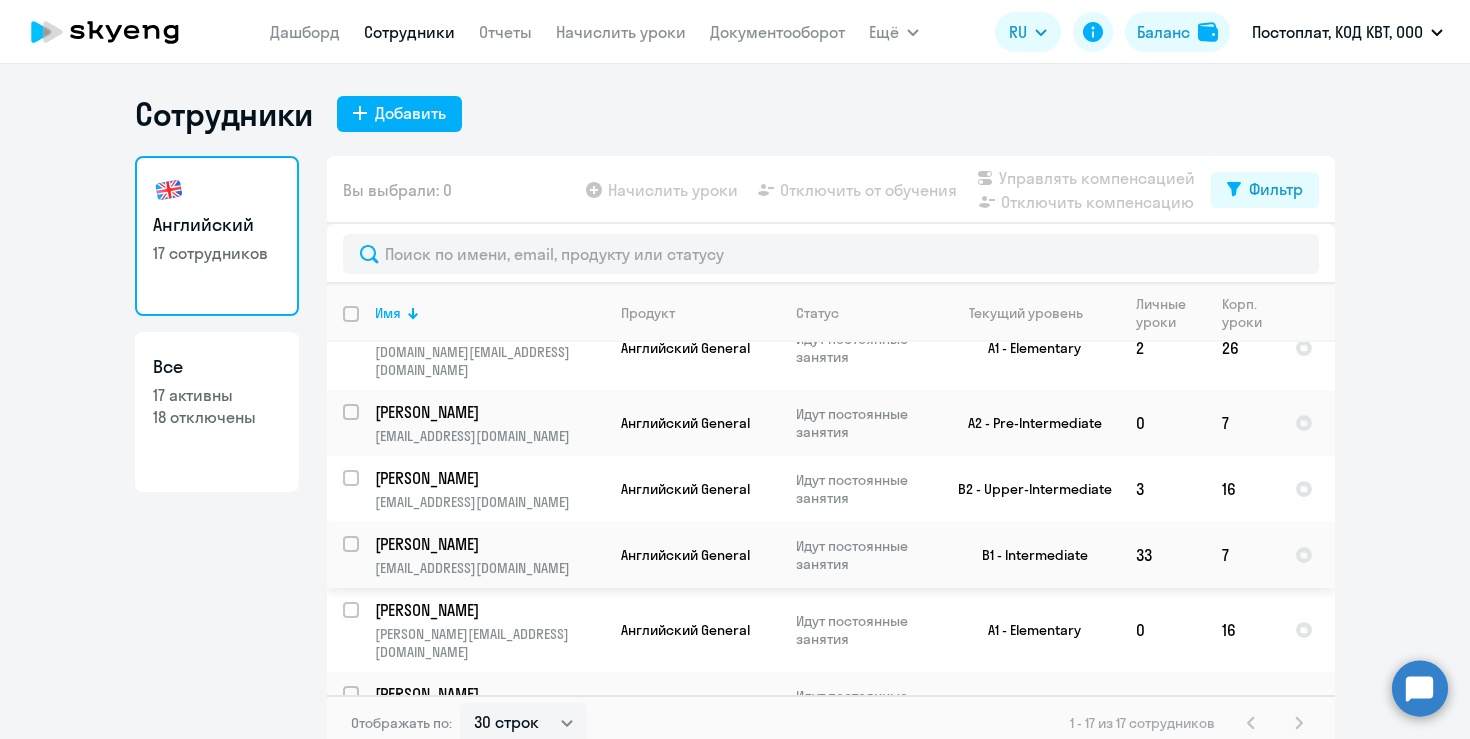 scroll, scrollTop: 0, scrollLeft: 0, axis: both 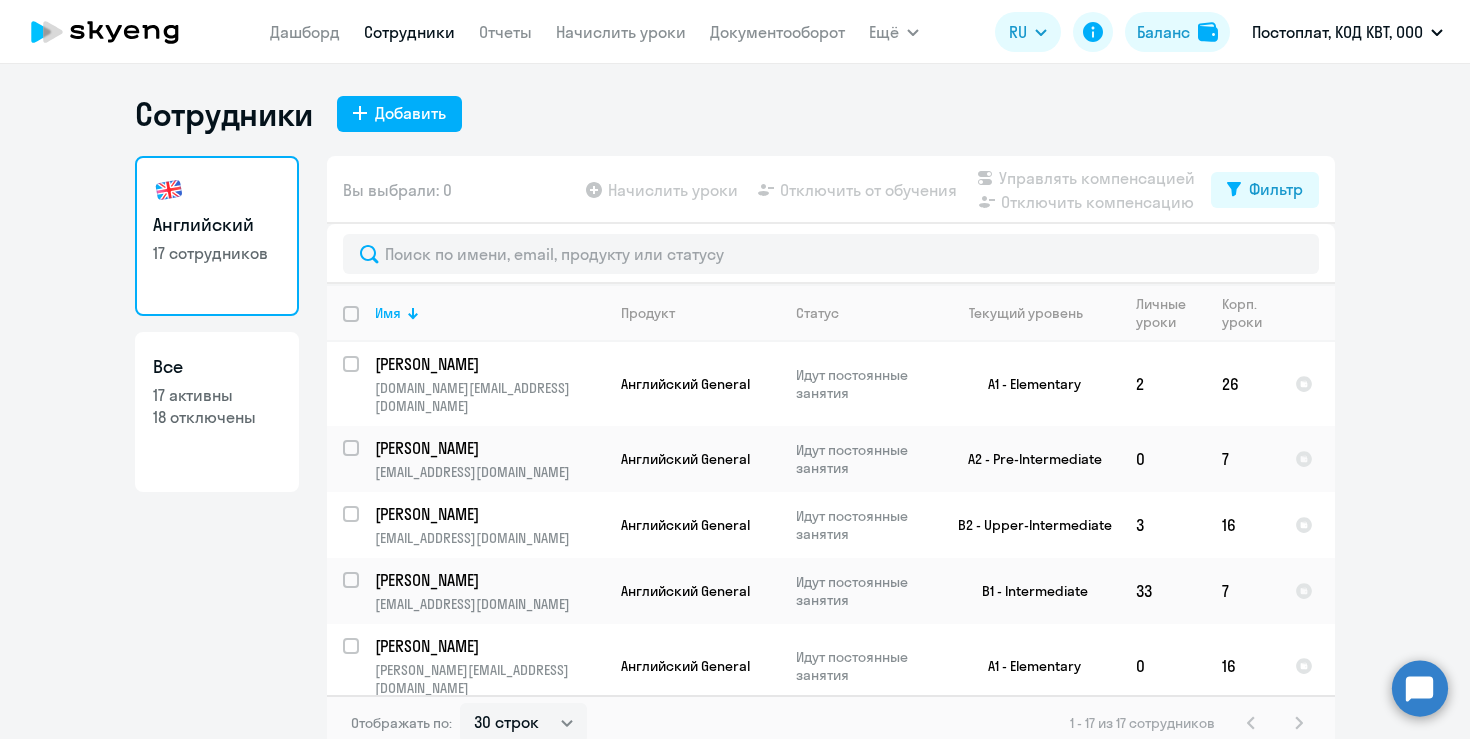 click on "Сотрудники" at bounding box center (409, 32) 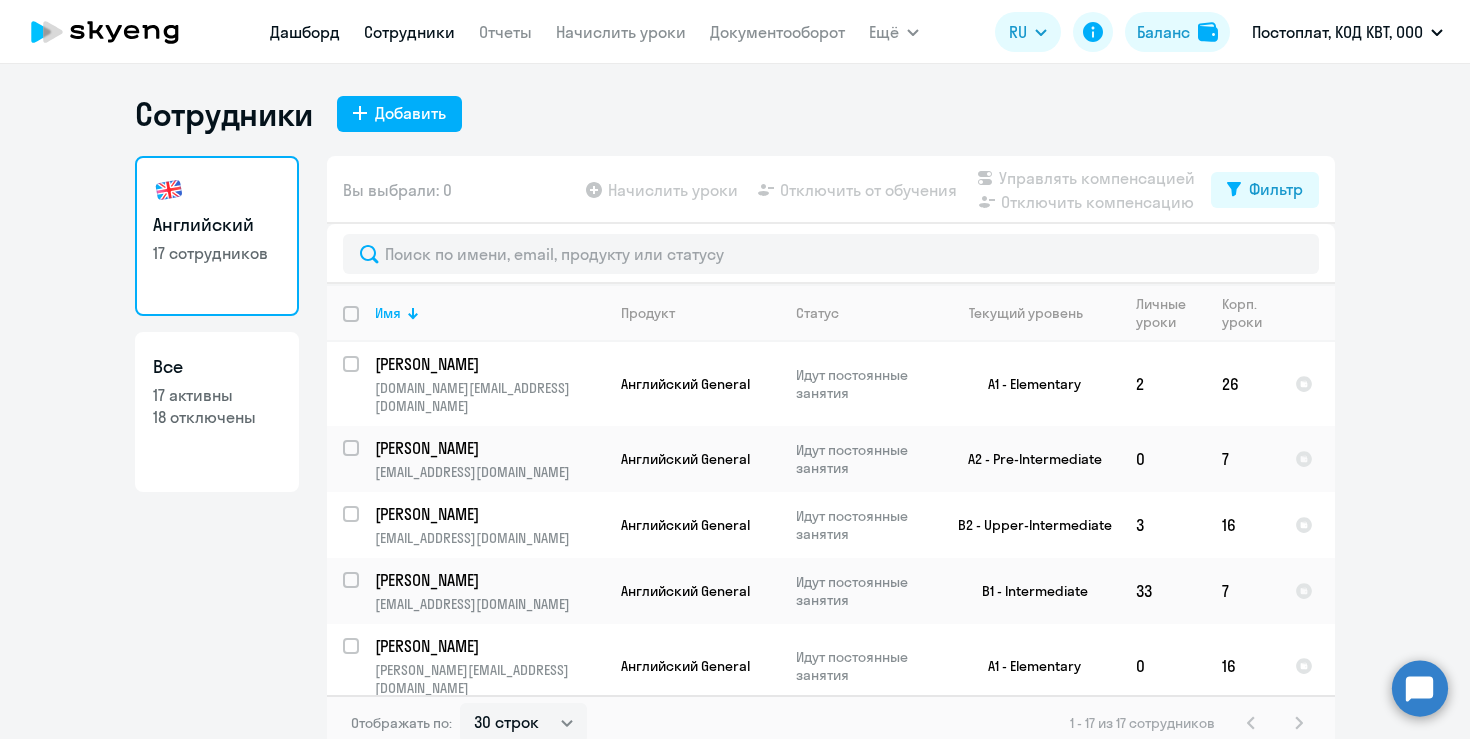 click on "Дашборд" at bounding box center [305, 32] 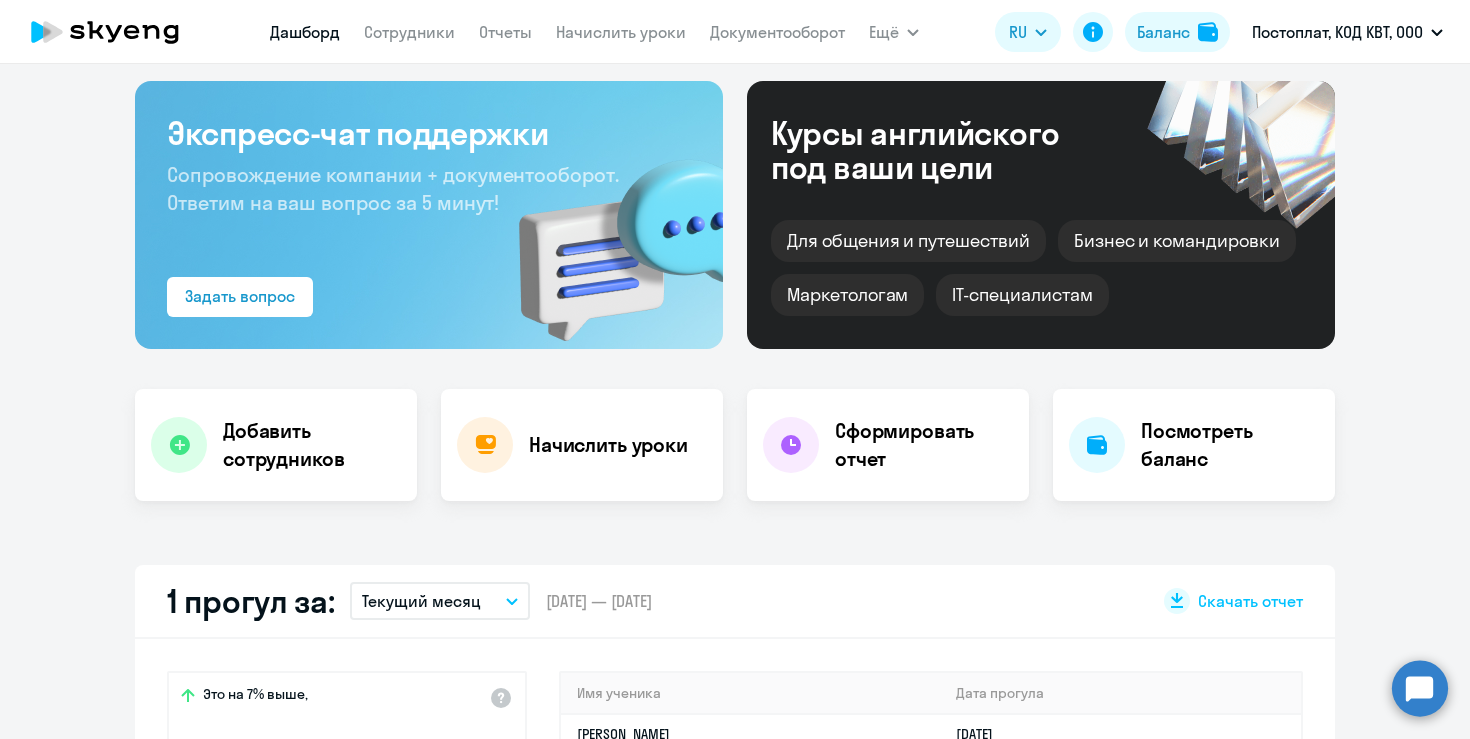 scroll, scrollTop: 155, scrollLeft: 0, axis: vertical 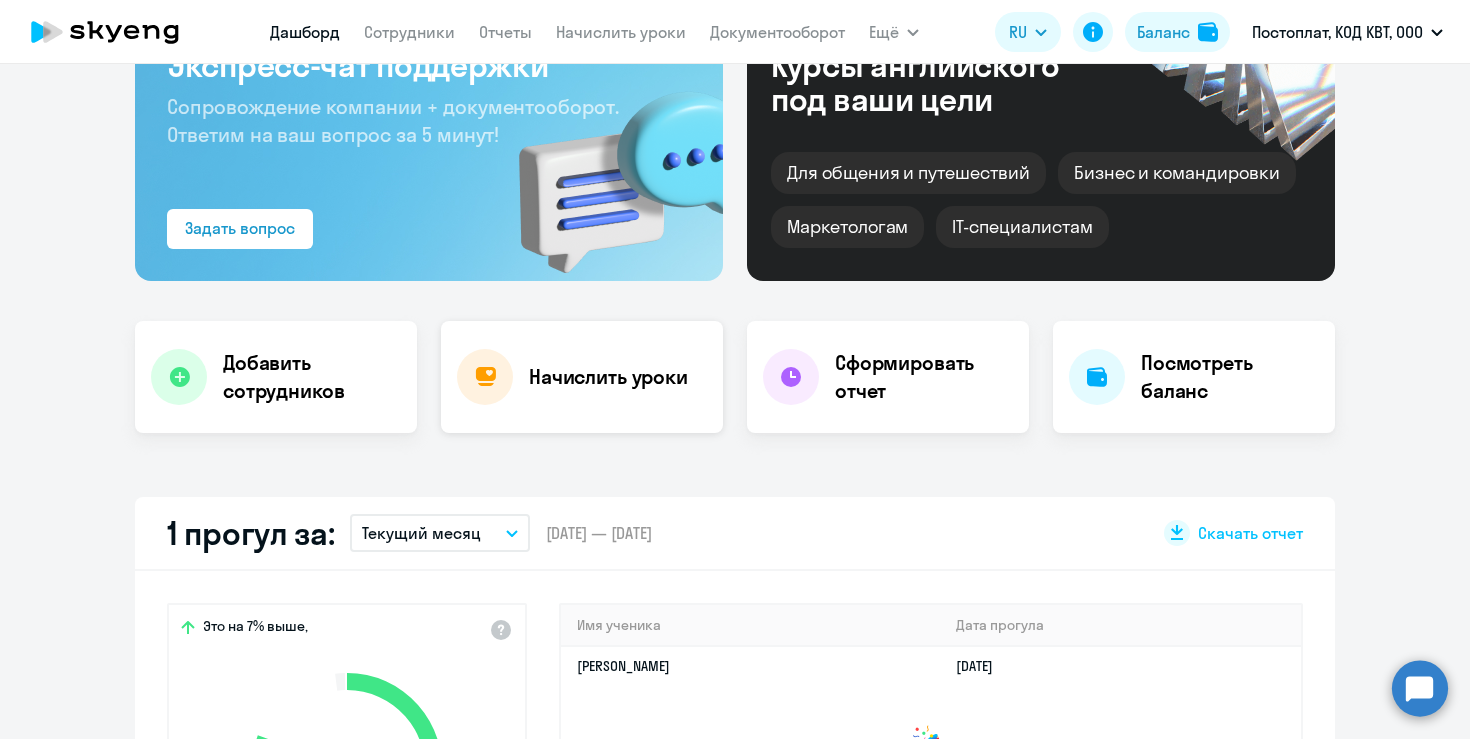 click on "Начислить уроки" 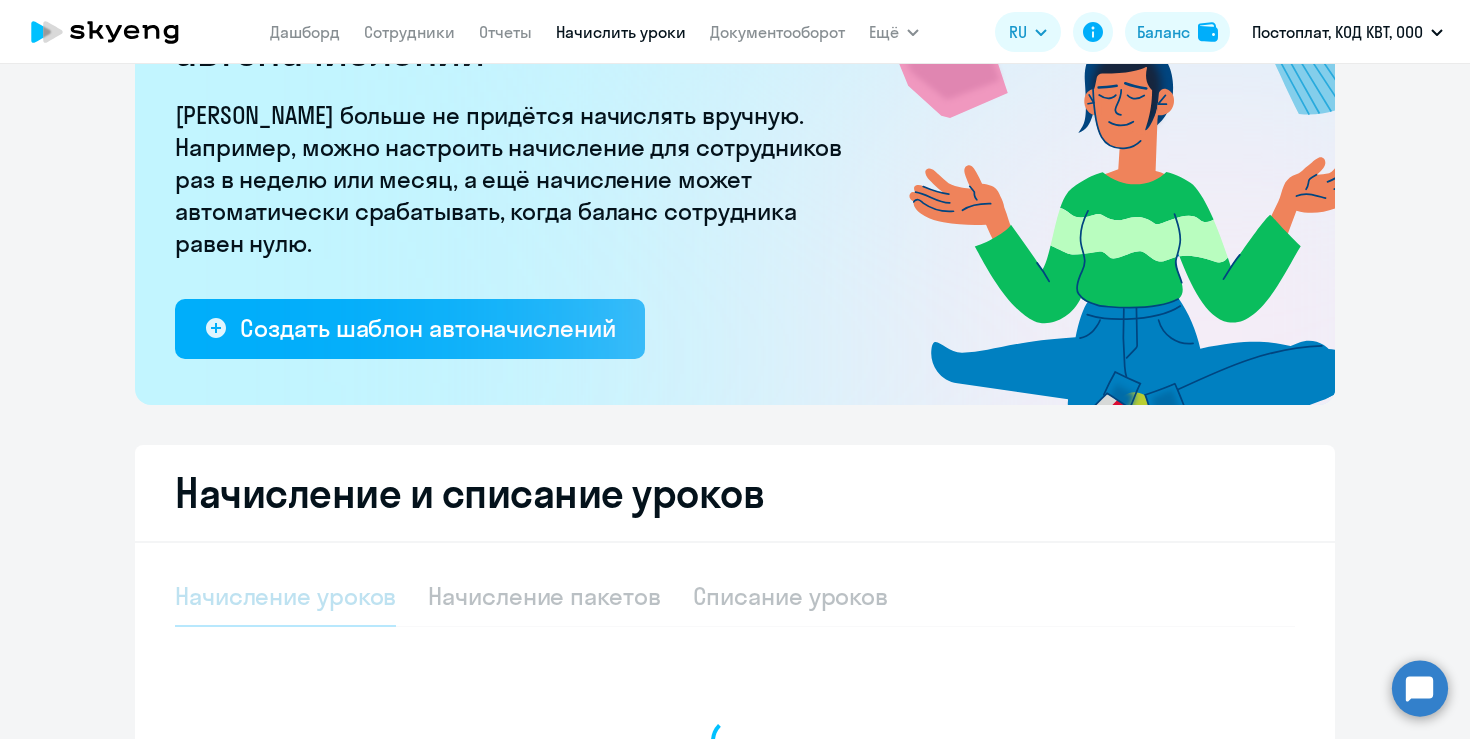 select on "10" 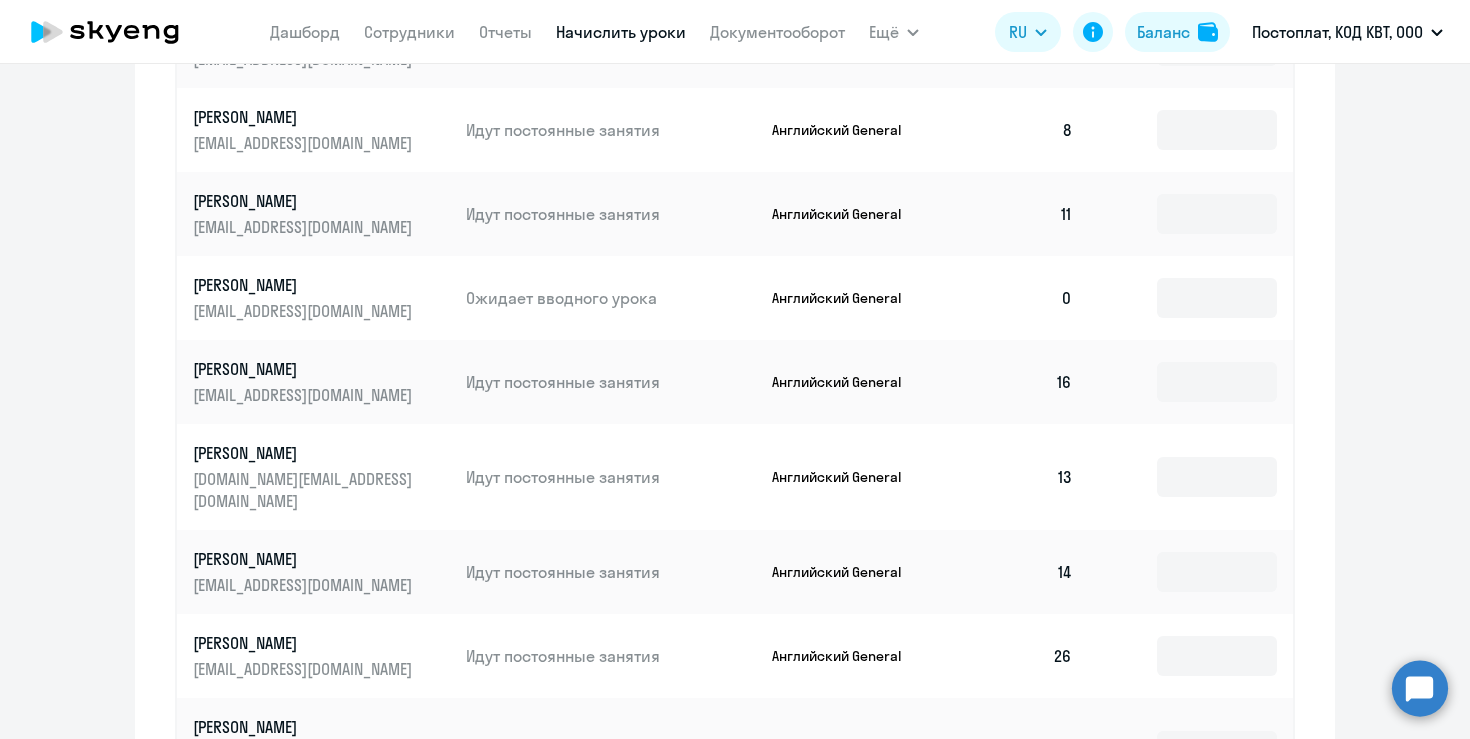scroll, scrollTop: 1127, scrollLeft: 0, axis: vertical 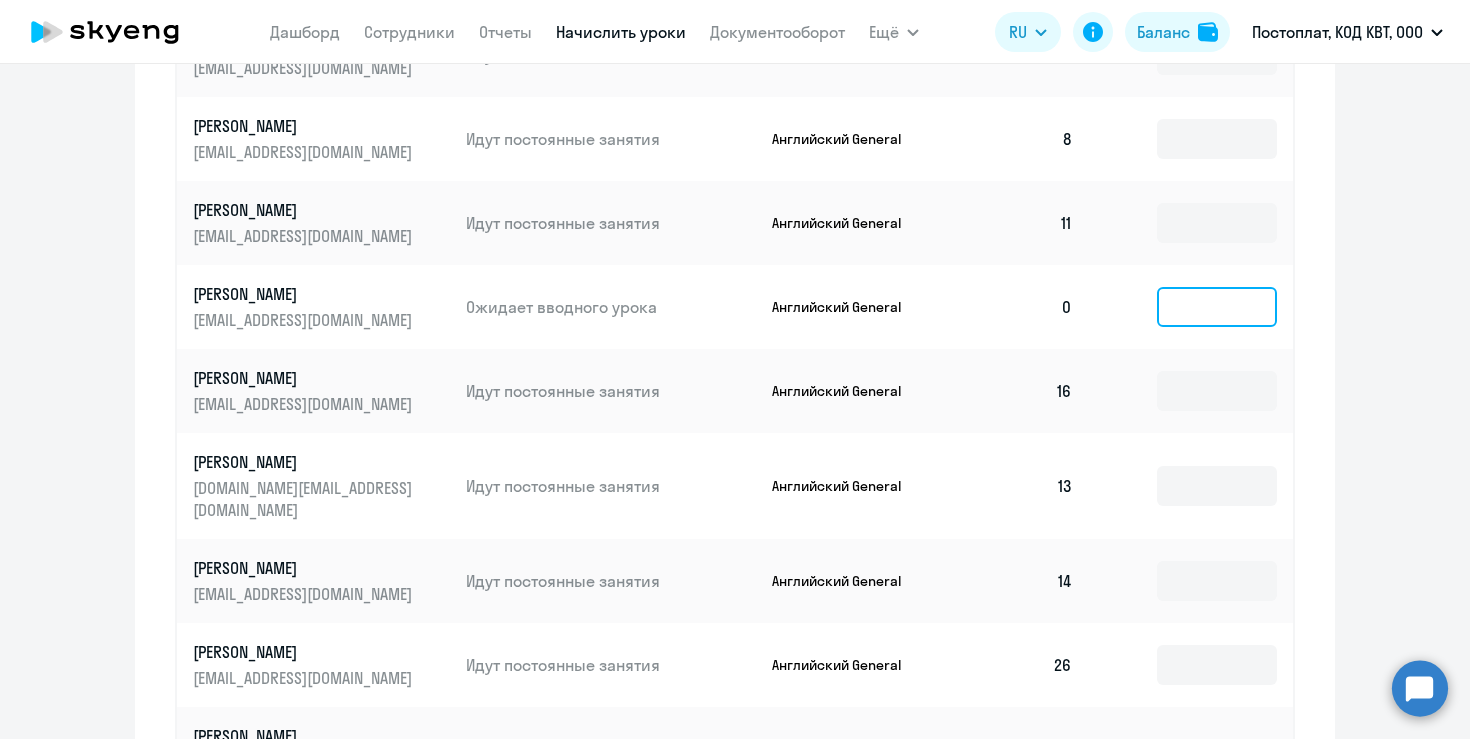 click 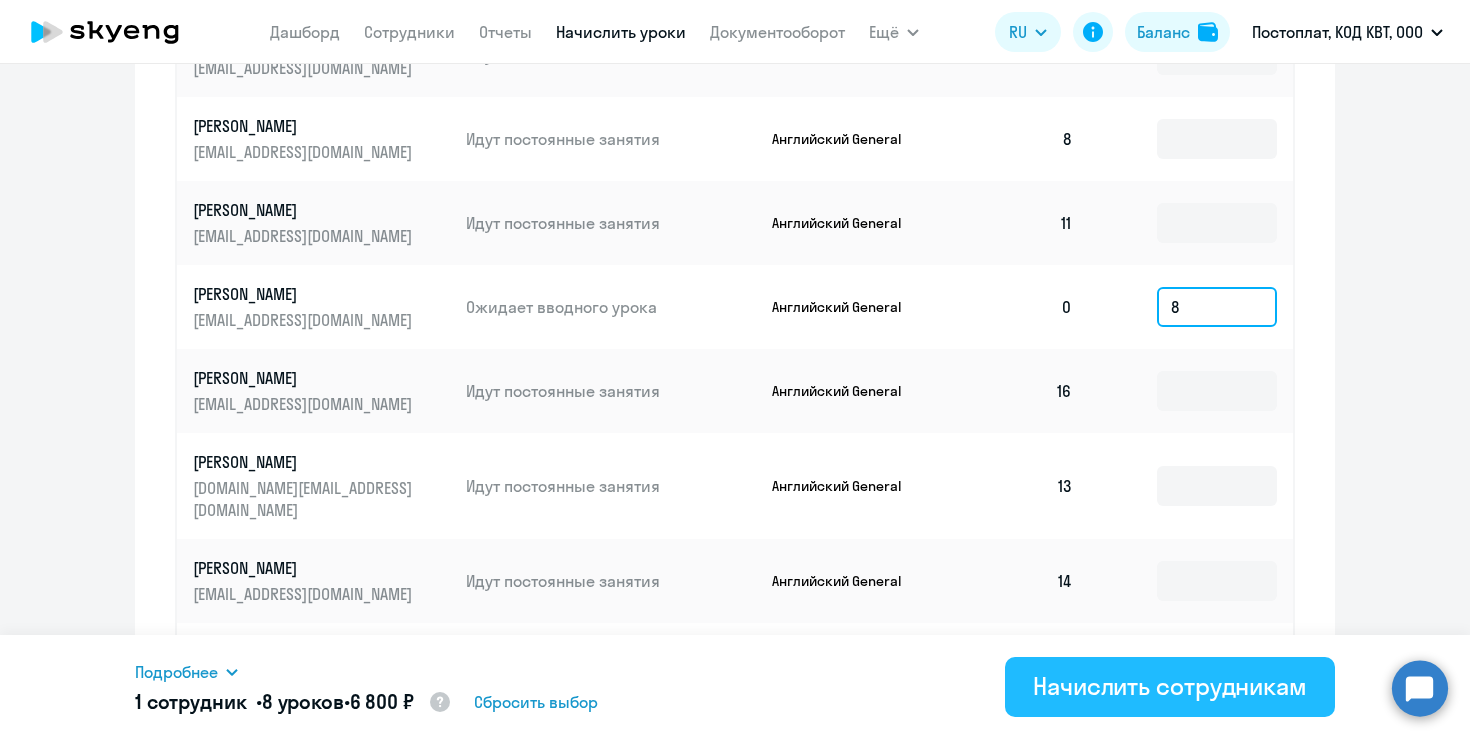 type on "8" 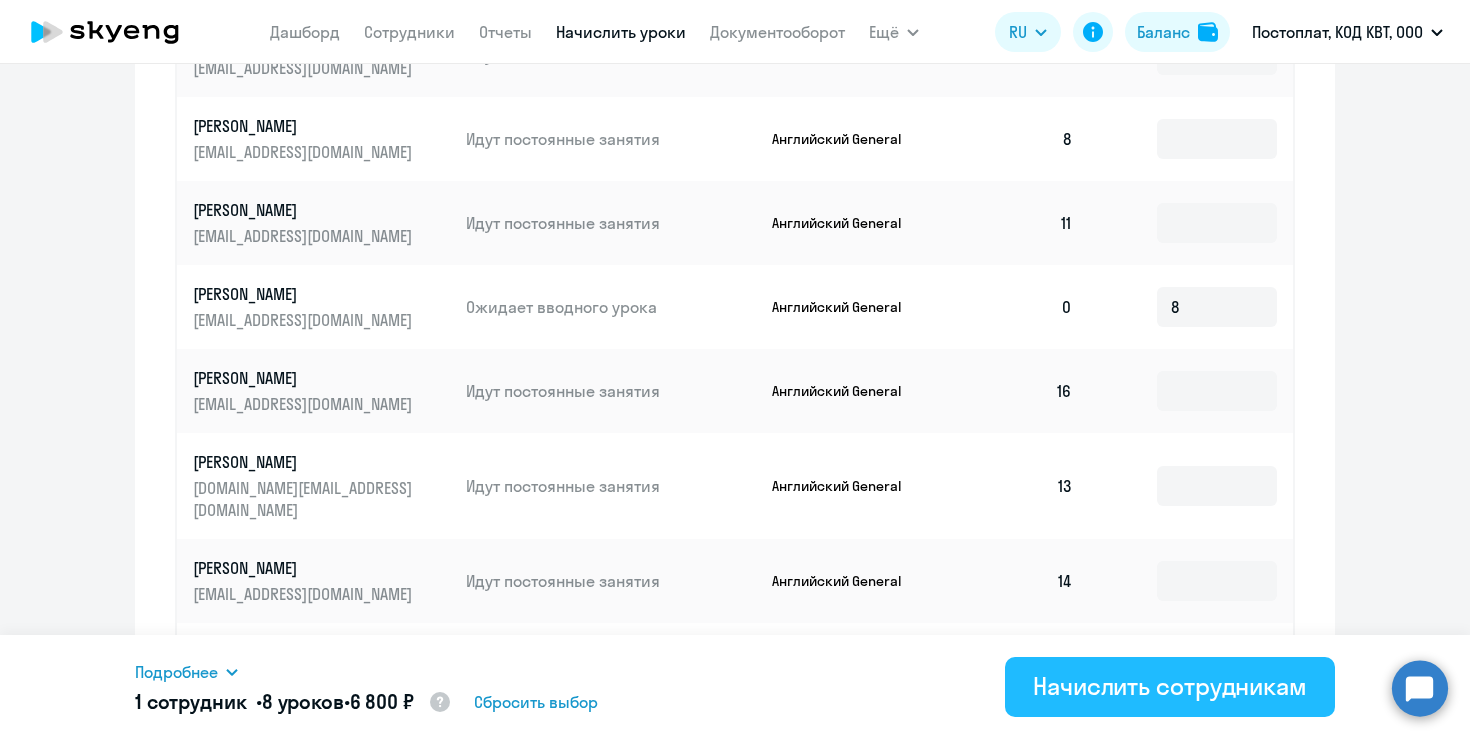 click on "Начислить сотрудникам" at bounding box center (1170, 686) 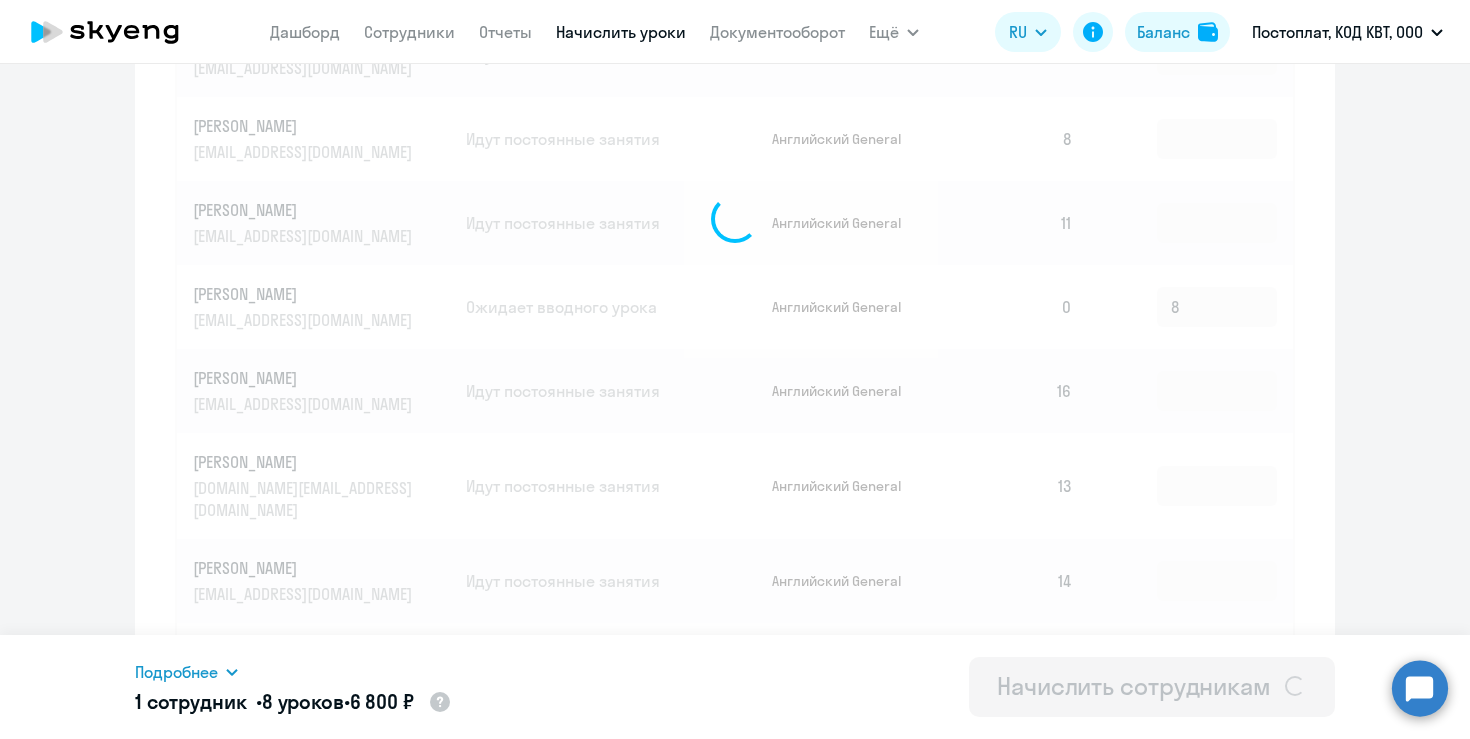 type 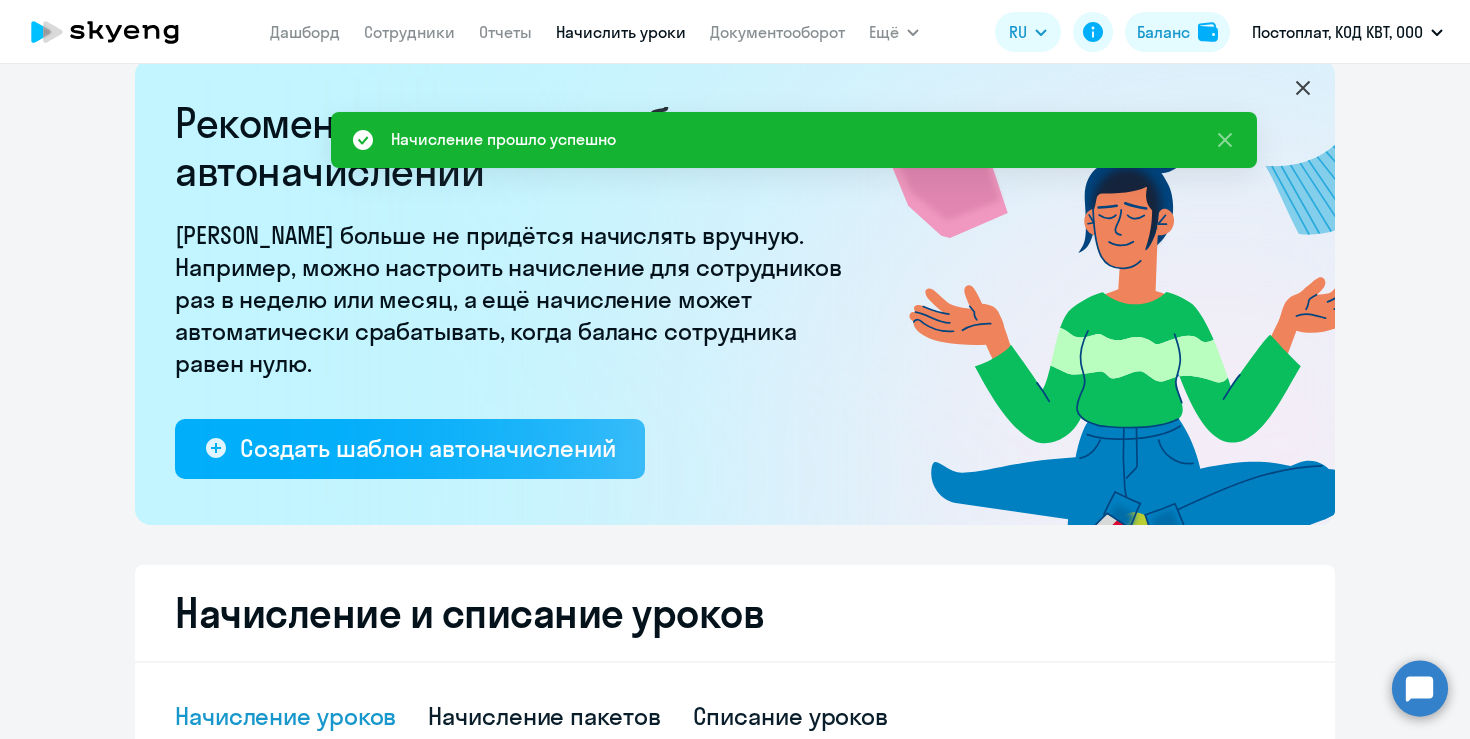 scroll, scrollTop: 0, scrollLeft: 0, axis: both 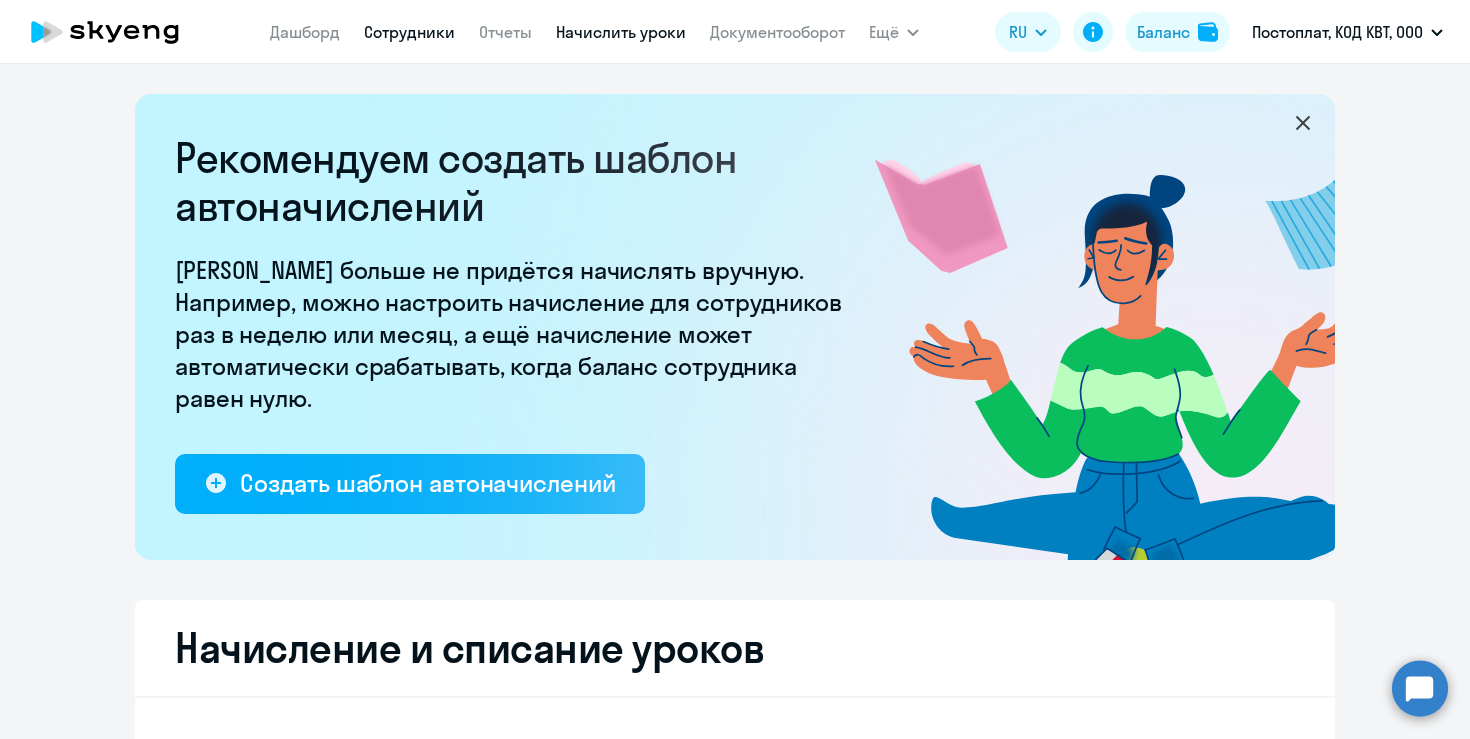 click on "Сотрудники" at bounding box center (409, 32) 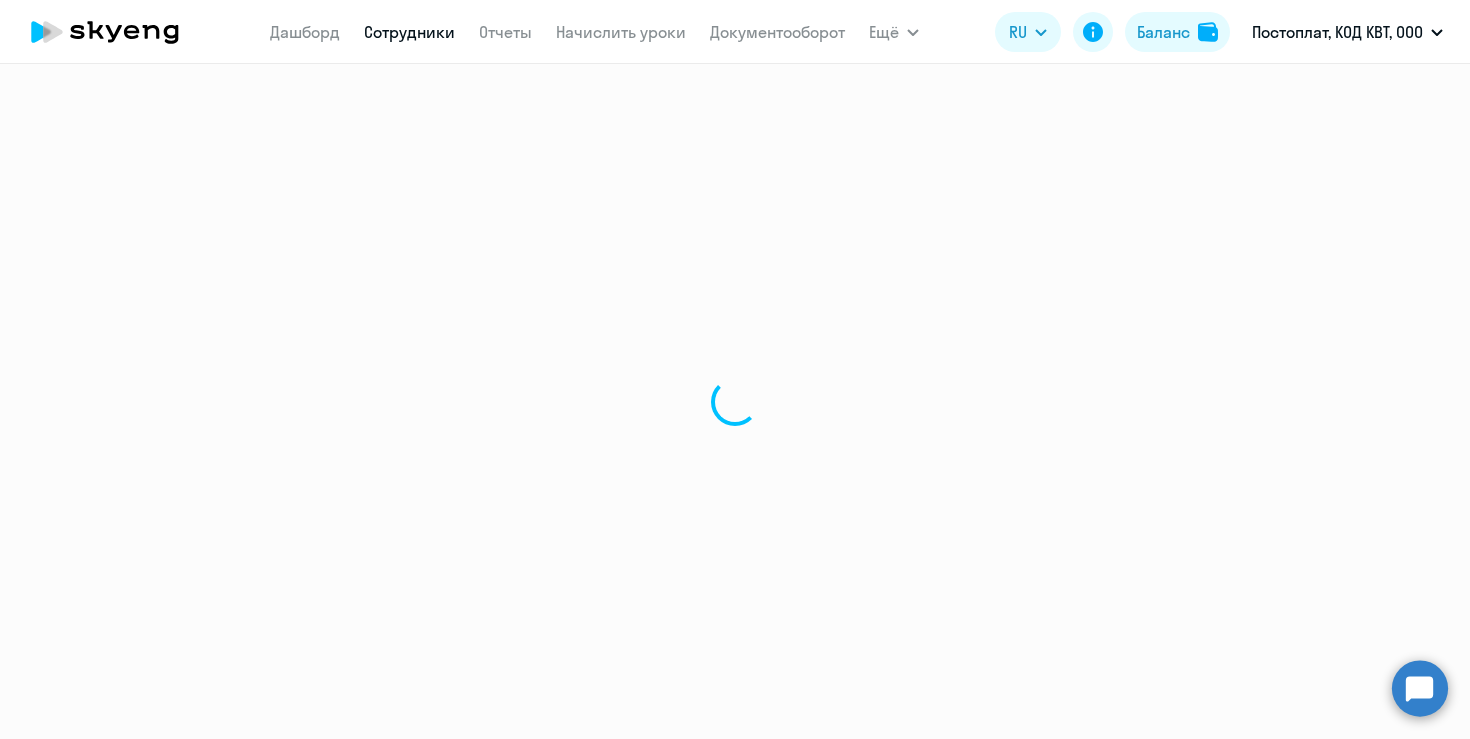 select on "30" 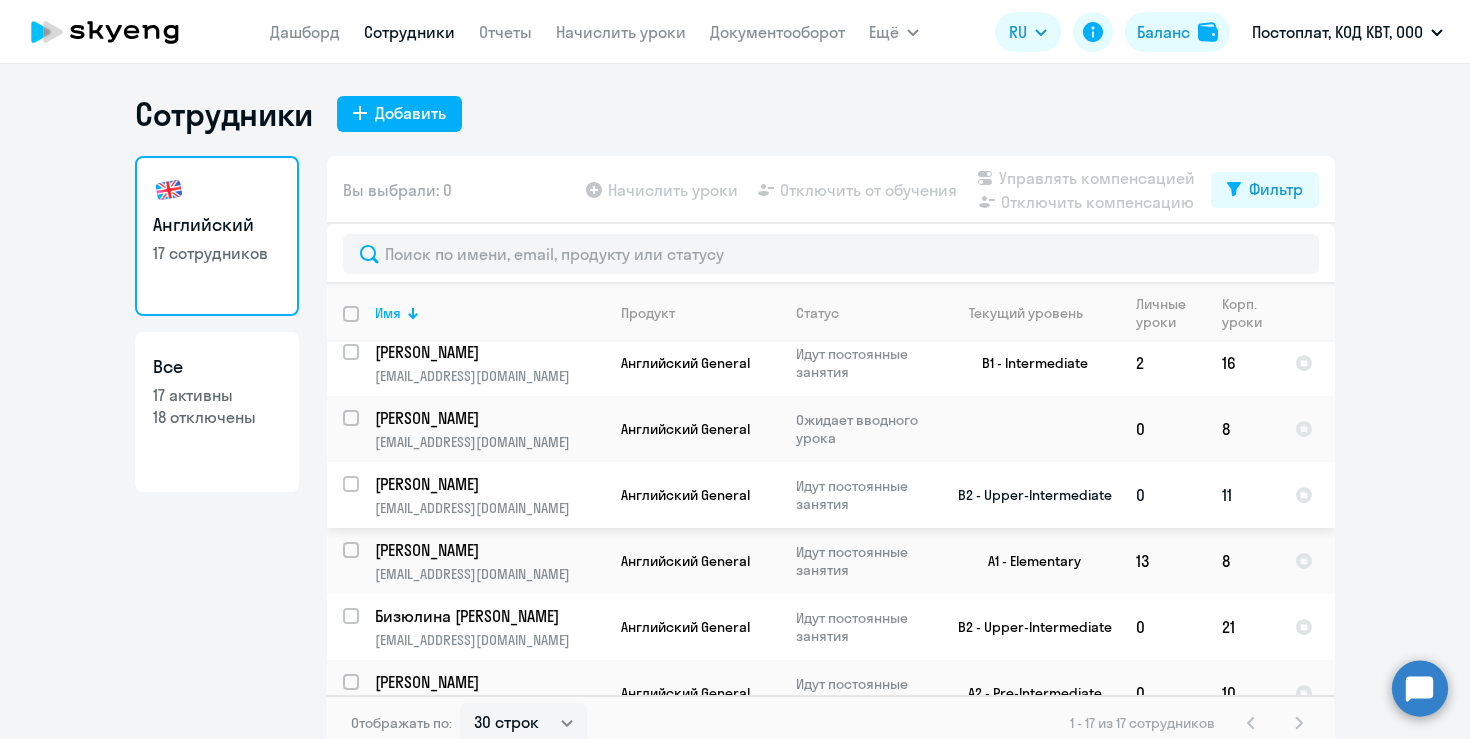 scroll, scrollTop: 760, scrollLeft: 0, axis: vertical 